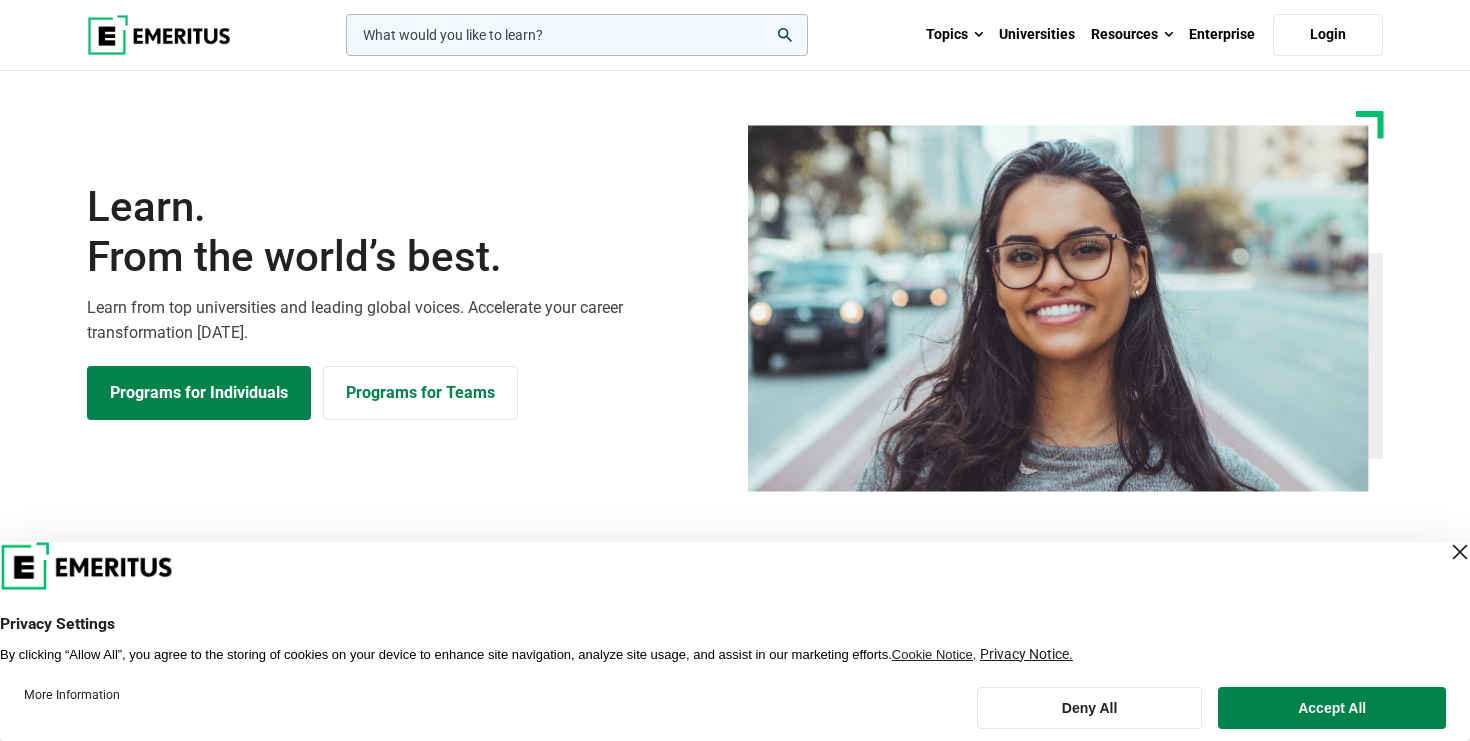 scroll, scrollTop: 0, scrollLeft: 0, axis: both 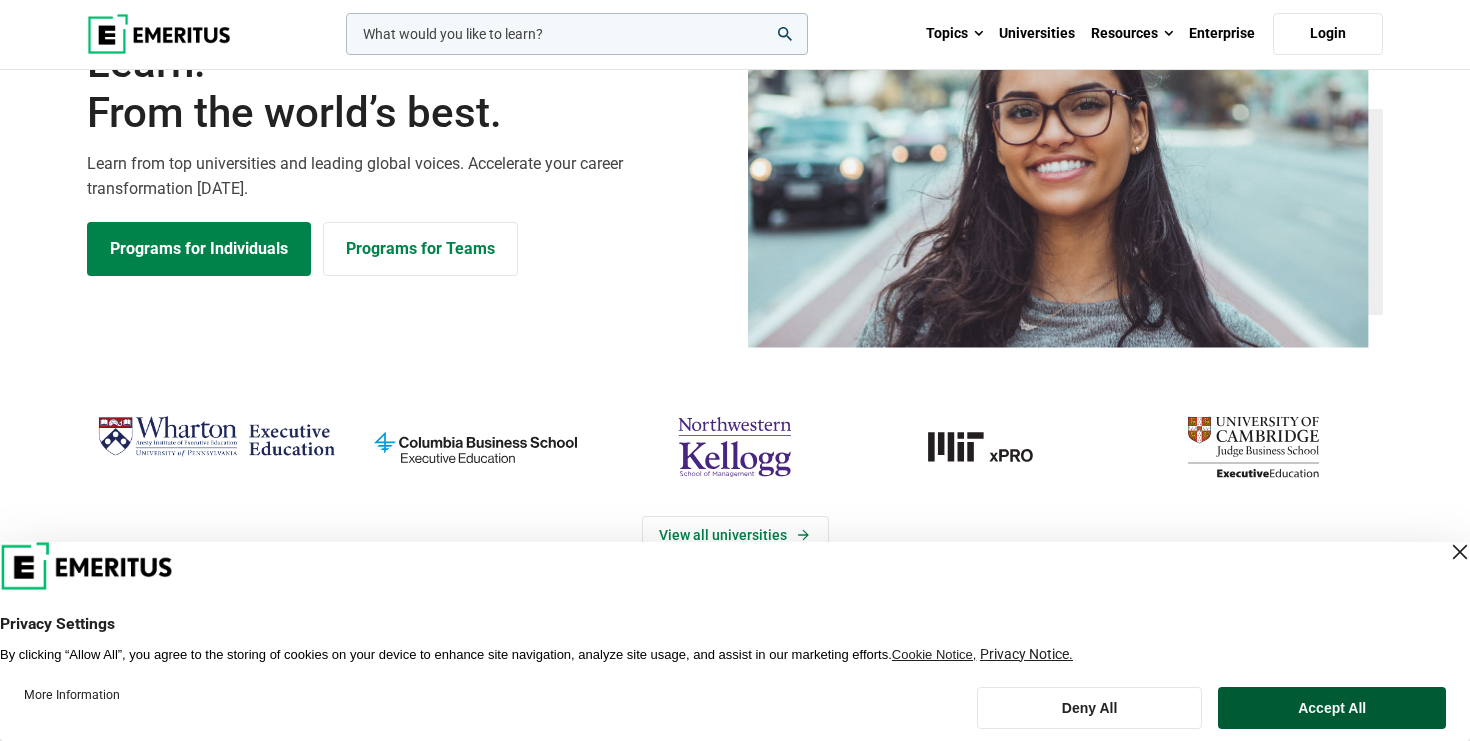 click on "Accept All" at bounding box center (1332, 708) 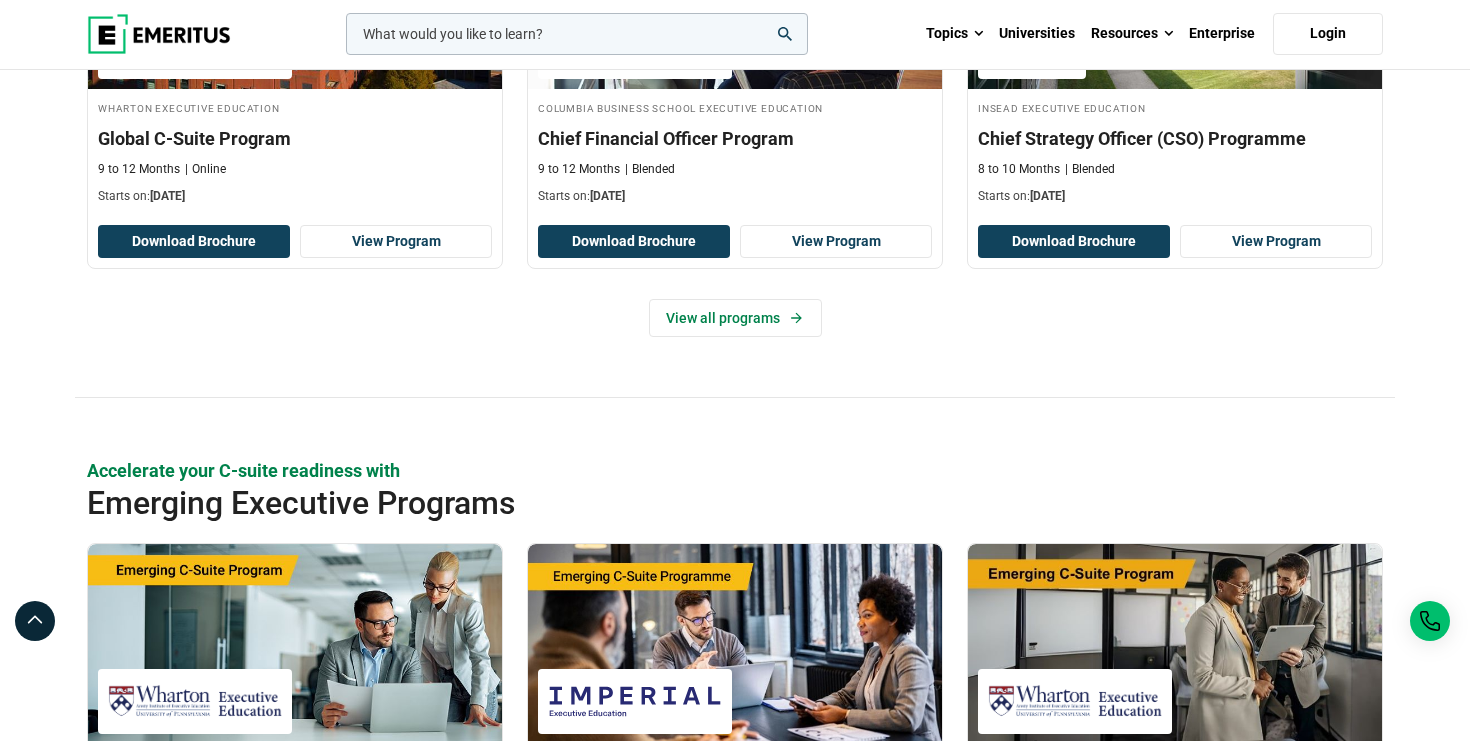 scroll, scrollTop: 0, scrollLeft: 0, axis: both 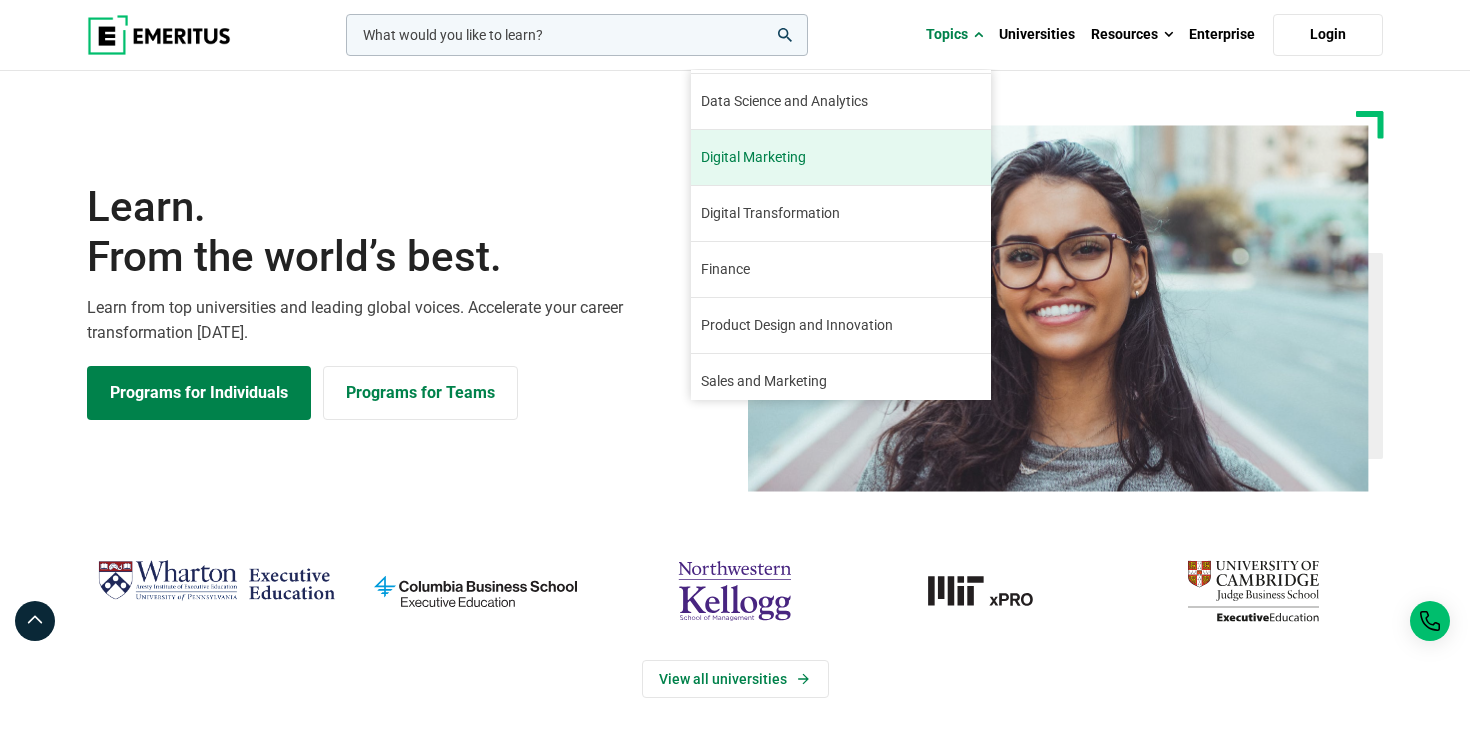 click on "Finance The finance industry has remained relatively stable through the turbulence of the last few years. In 2021, global growth was expected to accelerate to 5.6 percent, especially in the United States and China, while growth in emerging markets was expected to touch 6 percent, with a thriving fintech industry, as per The Economic Times. This opens up opportunities for those seeking to launch their careers or upskill themselves in finance. Online finance and fintech courses cater to industry professionals as well as non-finance professionals. You too can become financially literate by learning about financial products and services, trade and investment, budgeting, and more through some of the best online finance courses available." at bounding box center [841, 269] 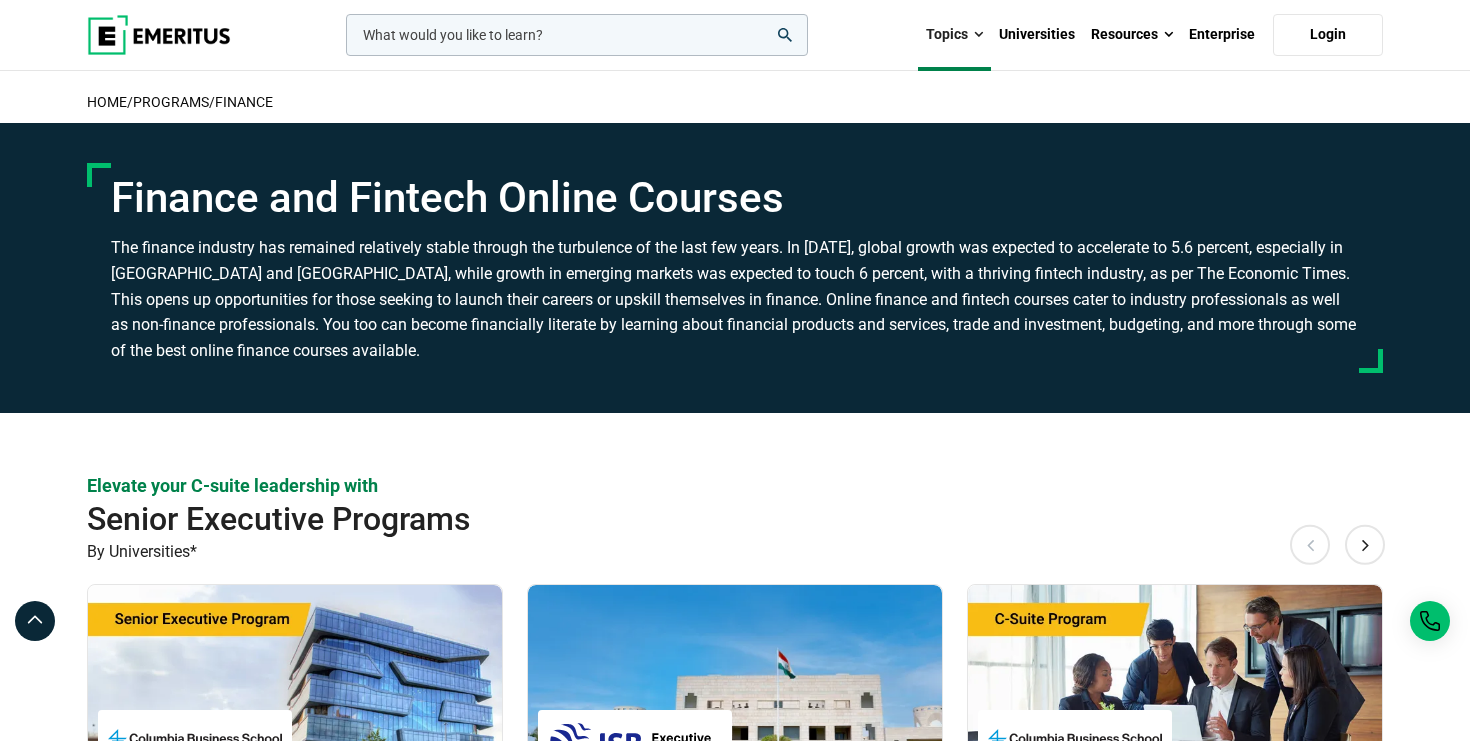 scroll, scrollTop: 0, scrollLeft: 0, axis: both 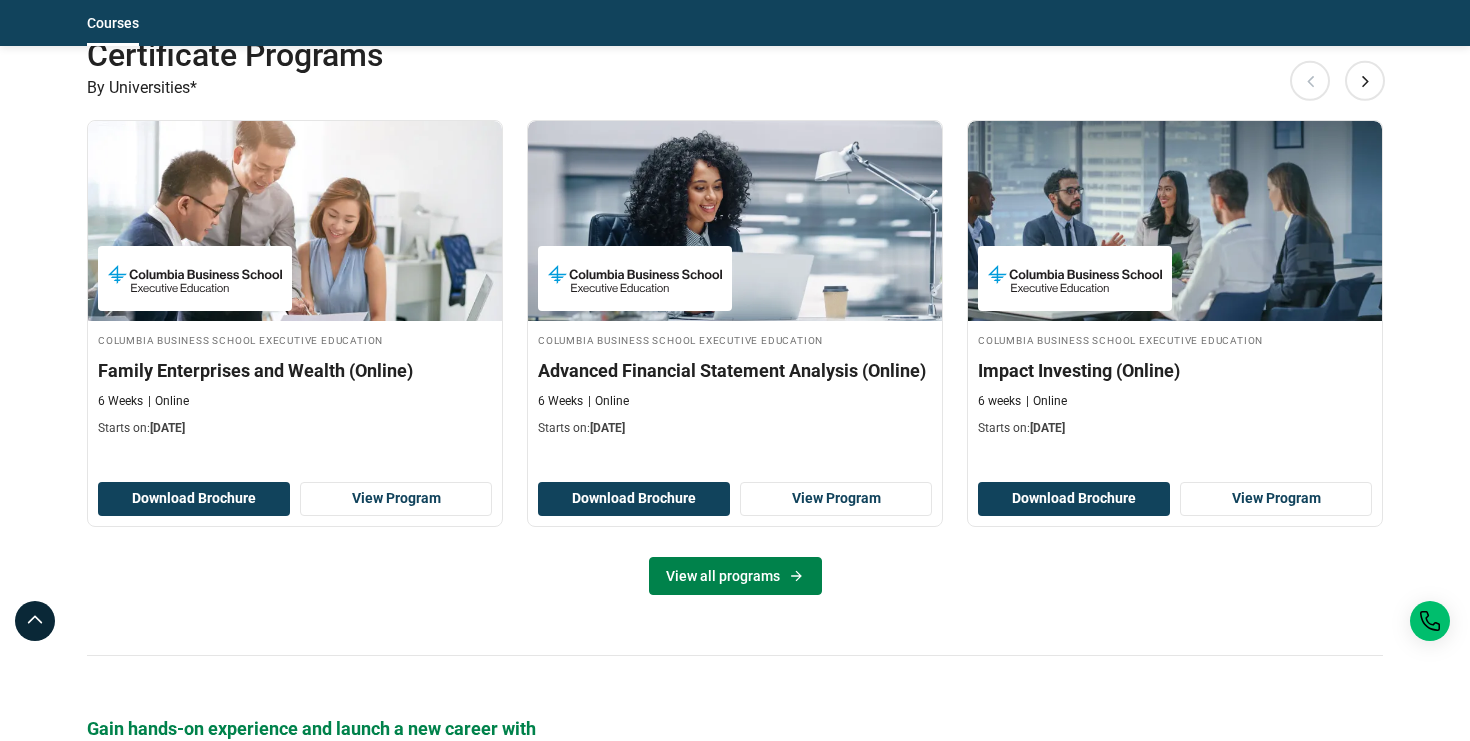 click 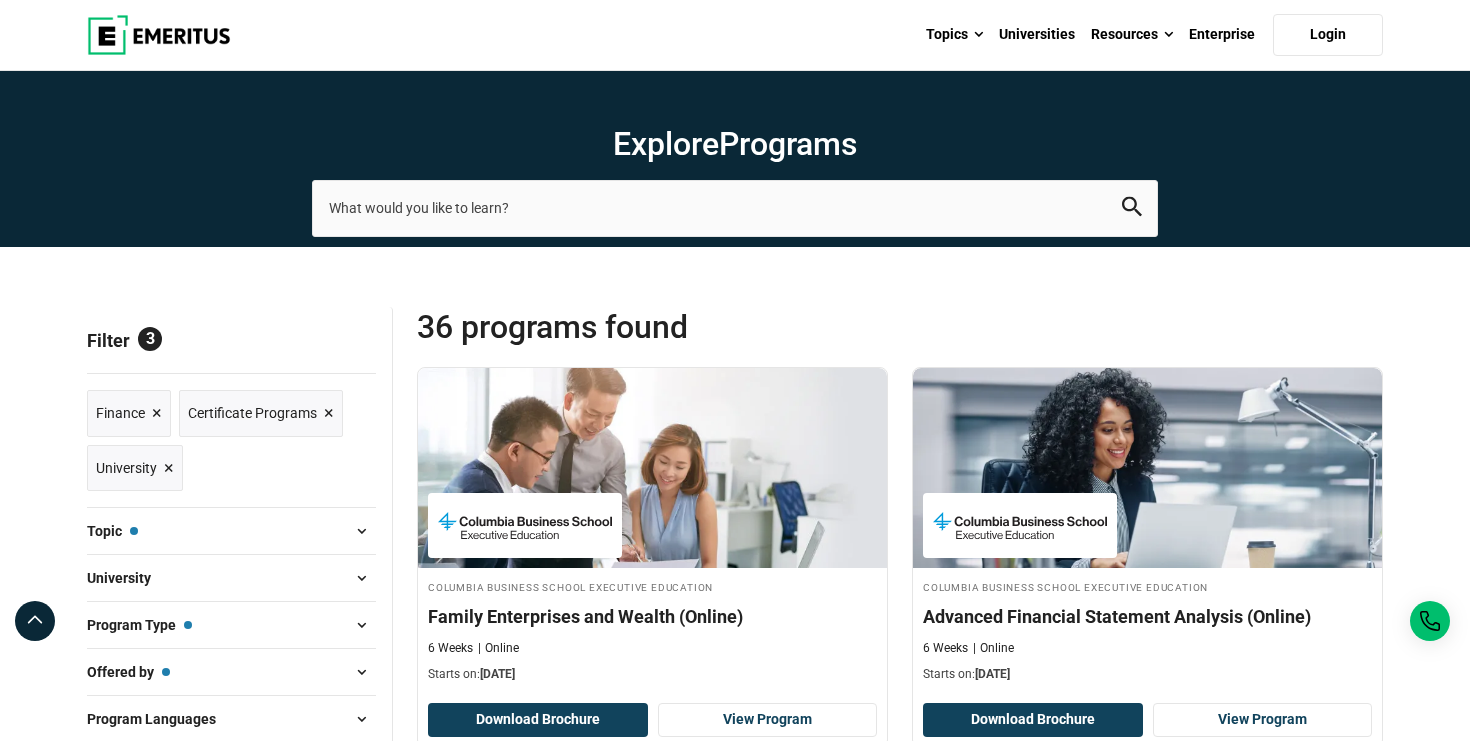 scroll, scrollTop: 0, scrollLeft: 0, axis: both 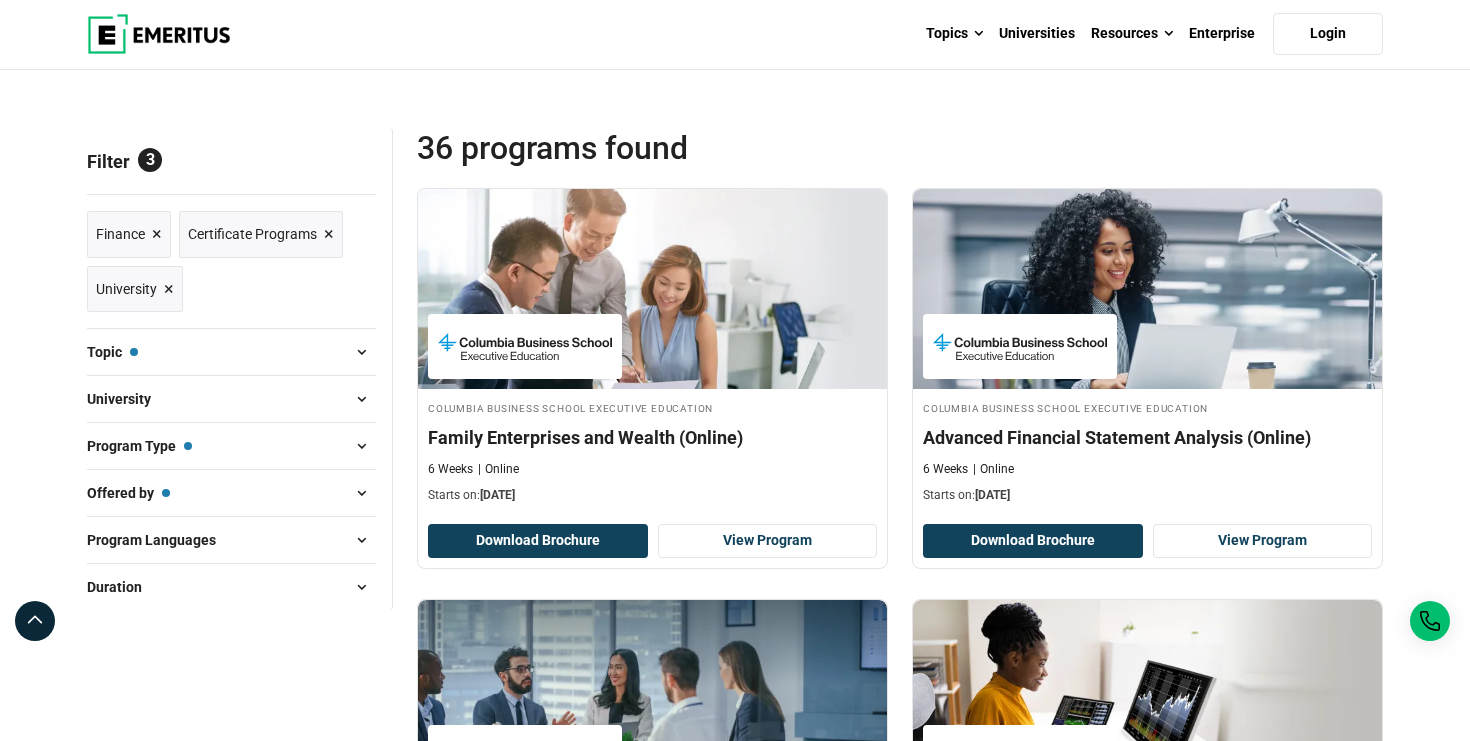 click at bounding box center (361, 399) 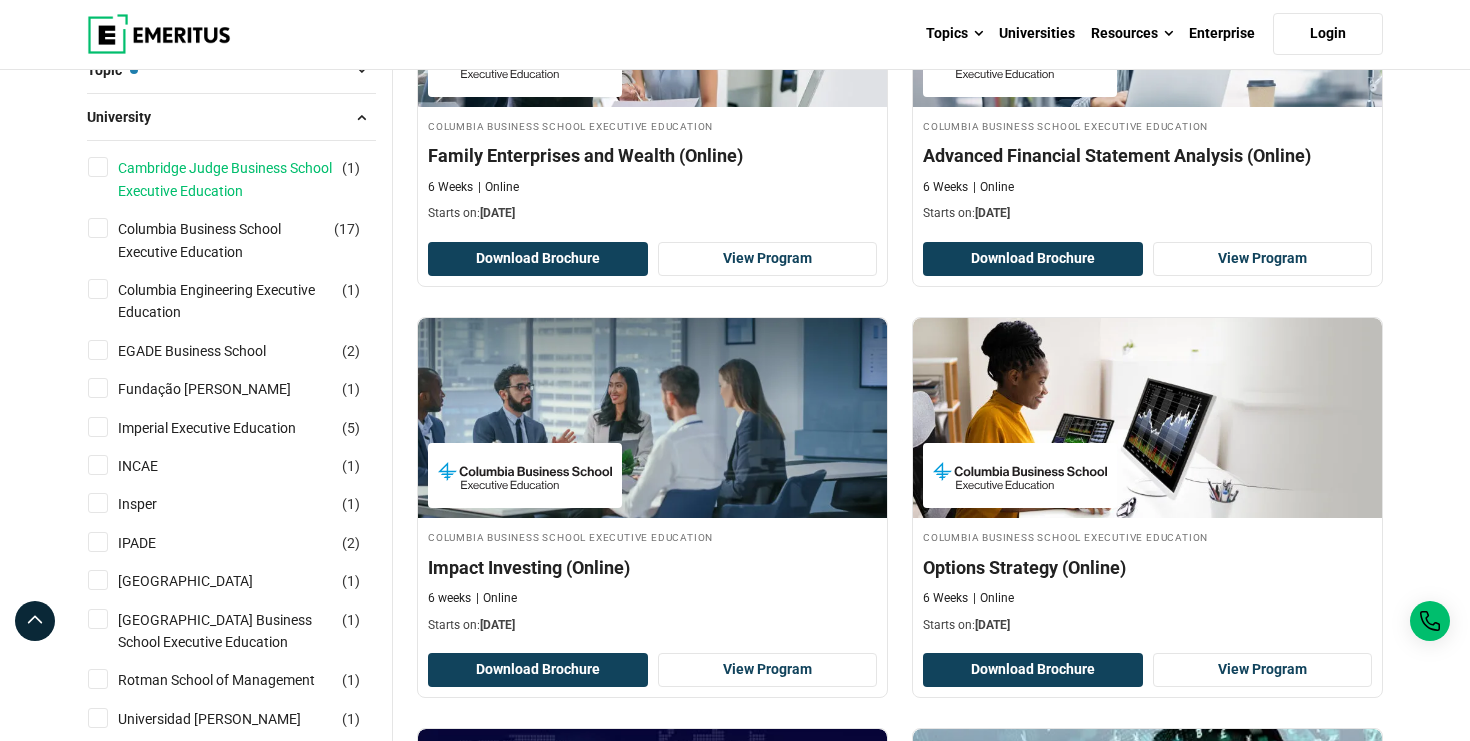 scroll, scrollTop: 463, scrollLeft: 0, axis: vertical 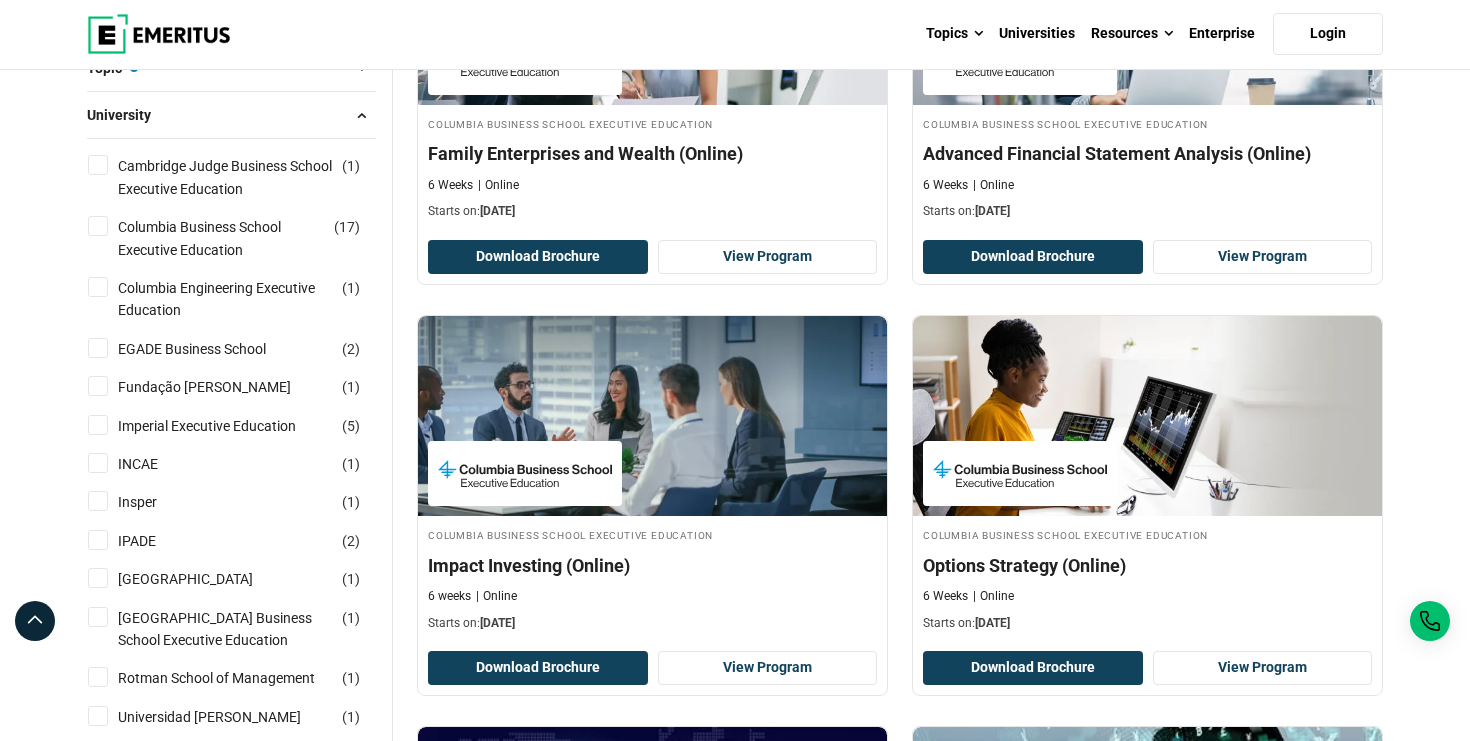 click on "Nanyang Technological University   ( 1 )" at bounding box center (98, 578) 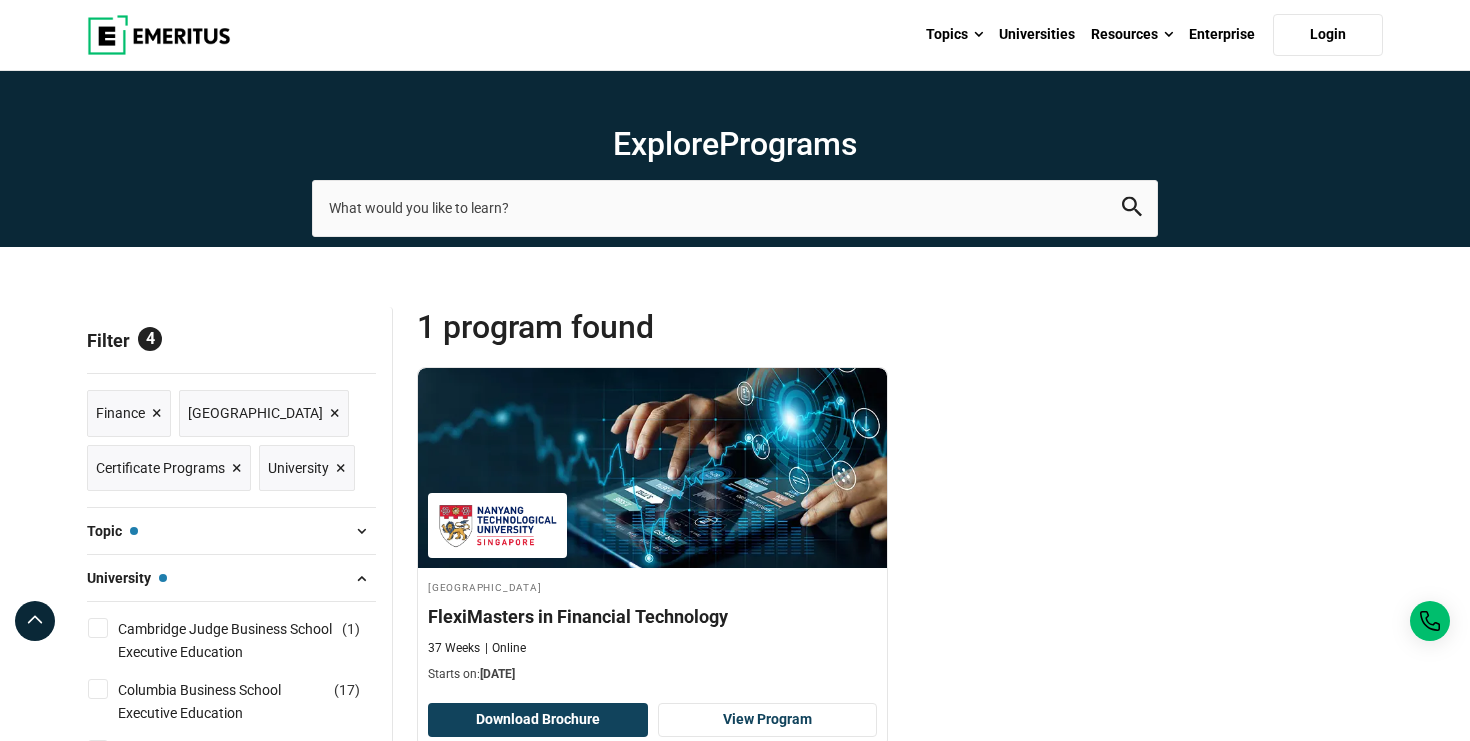 scroll, scrollTop: 0, scrollLeft: 0, axis: both 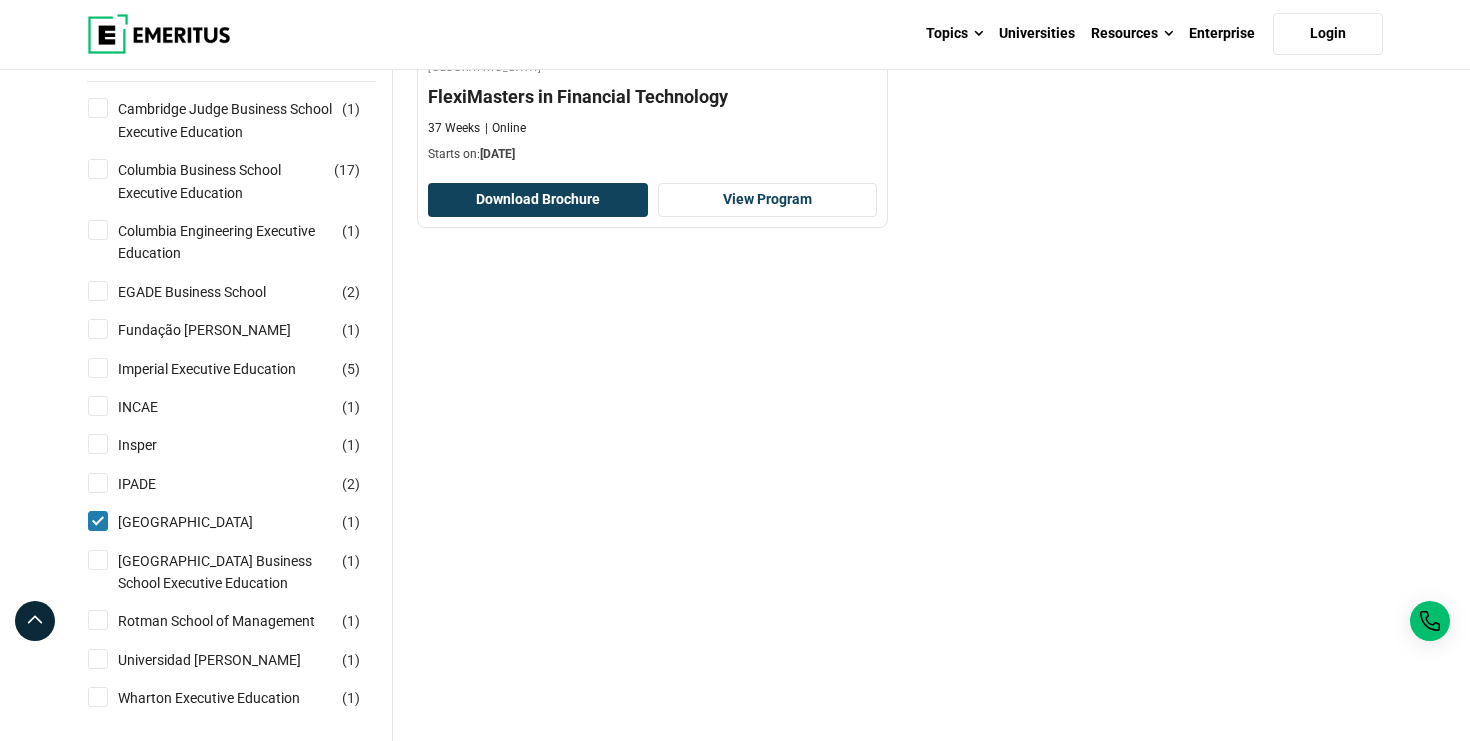 click on "Nanyang Technological University   ( 1 )" at bounding box center [98, 521] 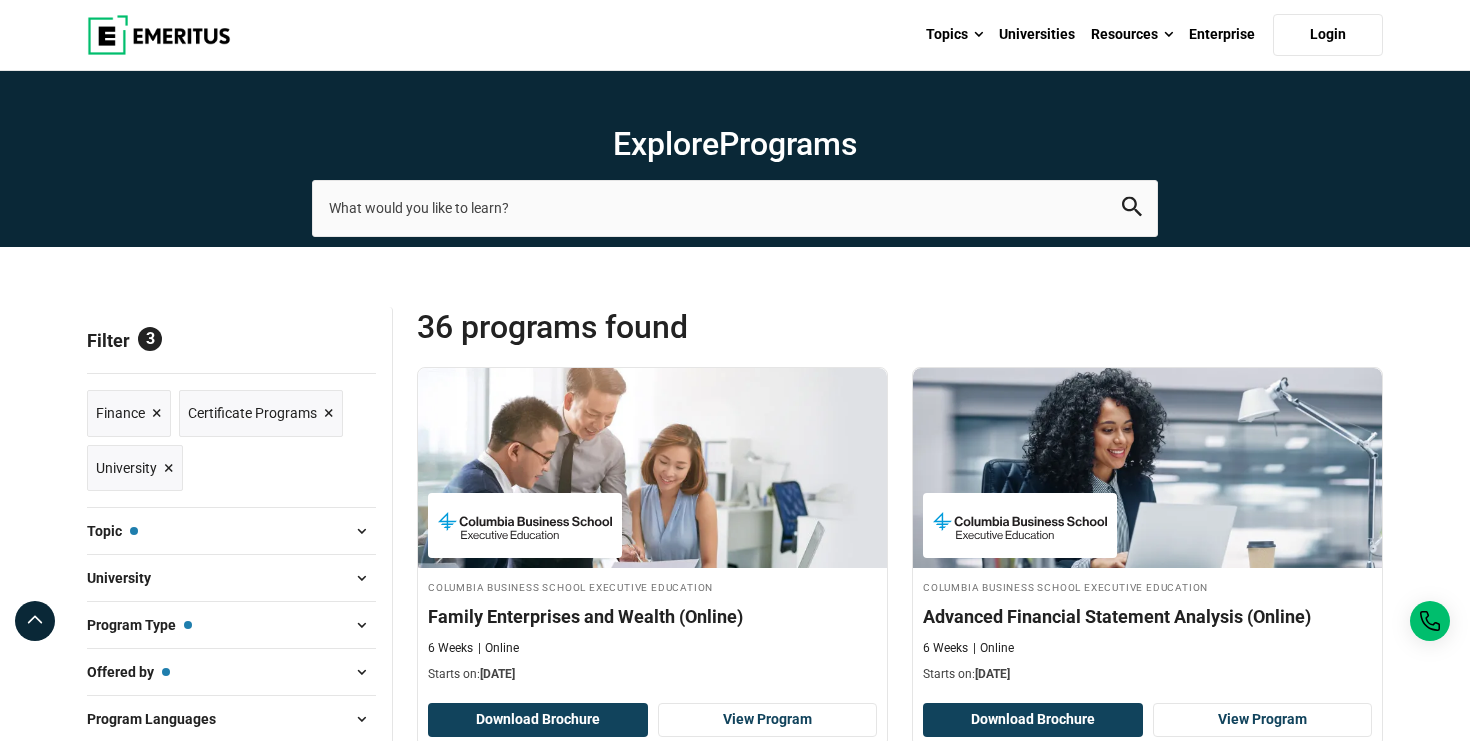 scroll, scrollTop: 0, scrollLeft: 0, axis: both 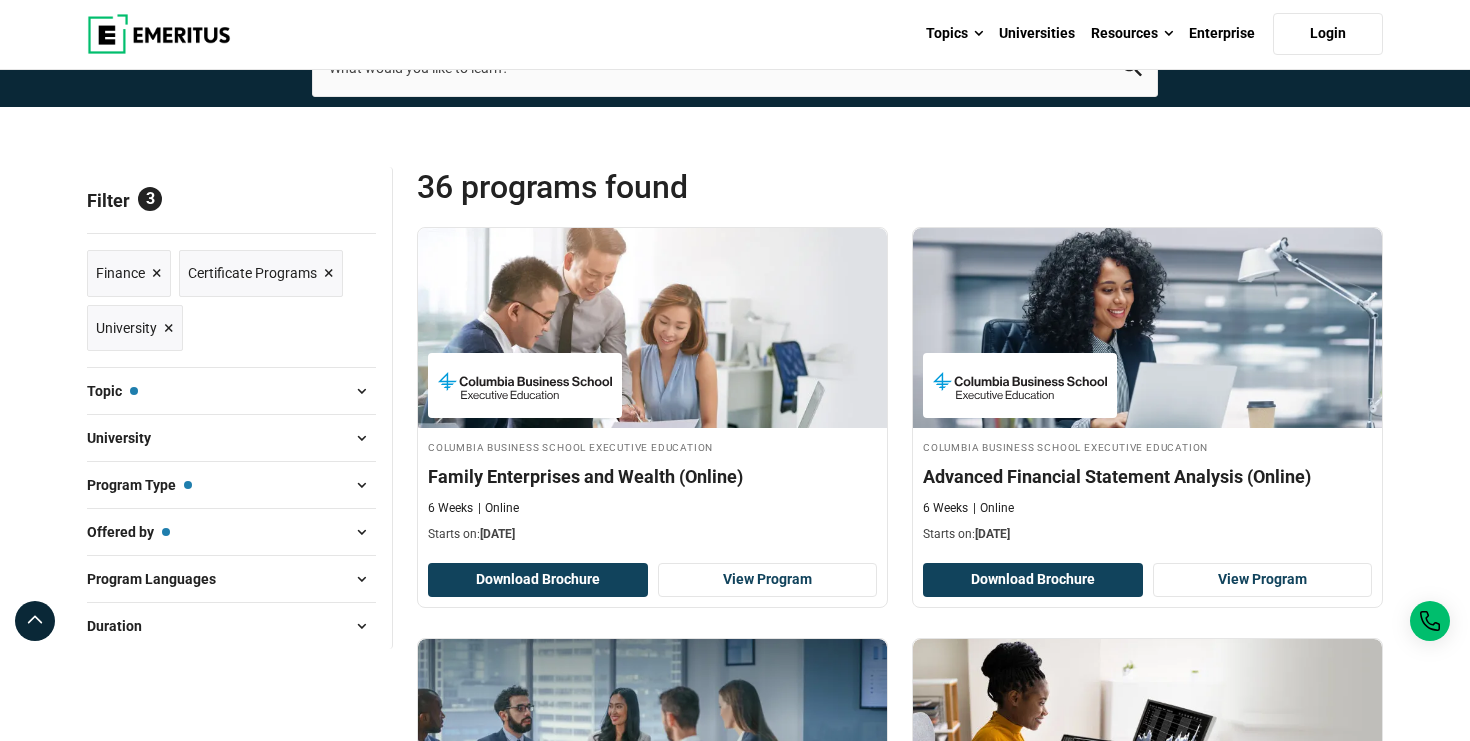 click on "University" at bounding box center [231, 438] 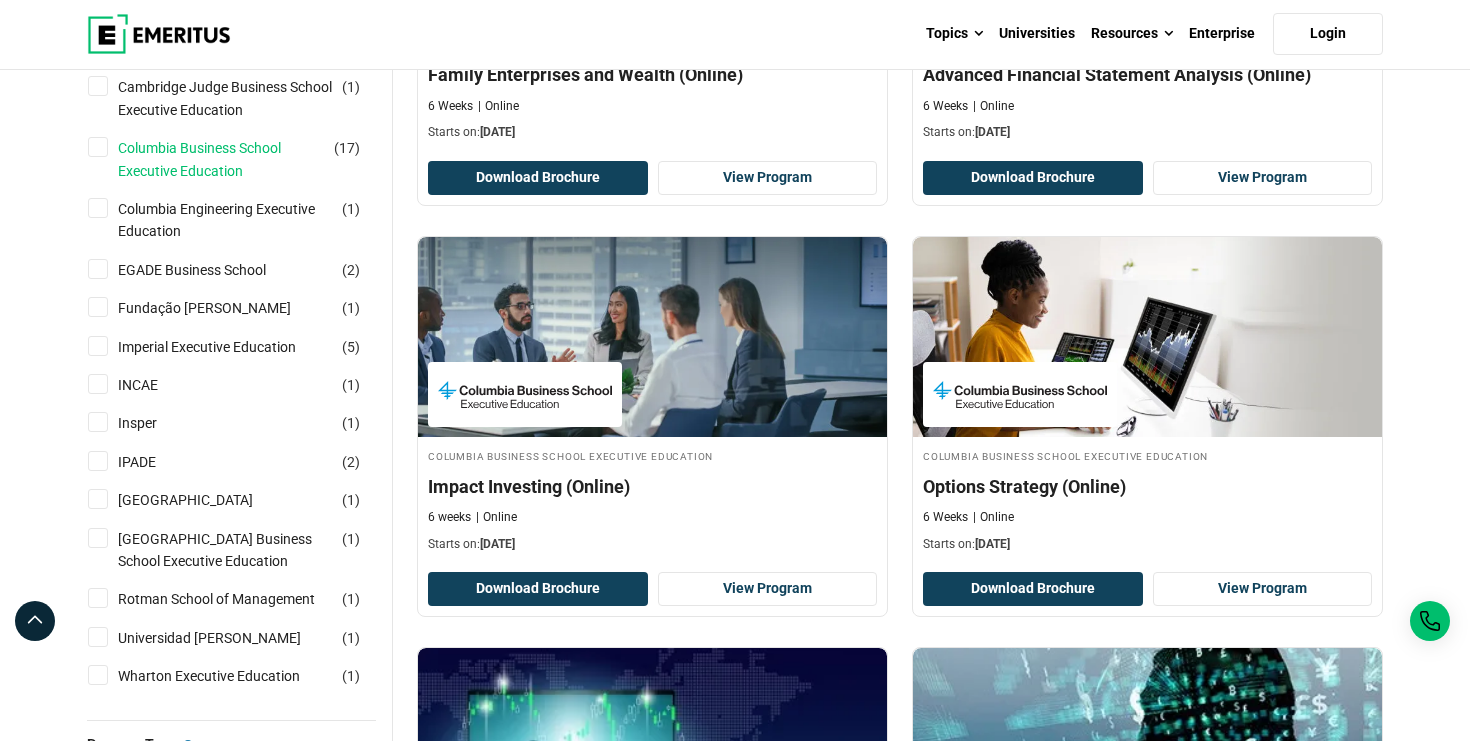 scroll, scrollTop: 621, scrollLeft: 0, axis: vertical 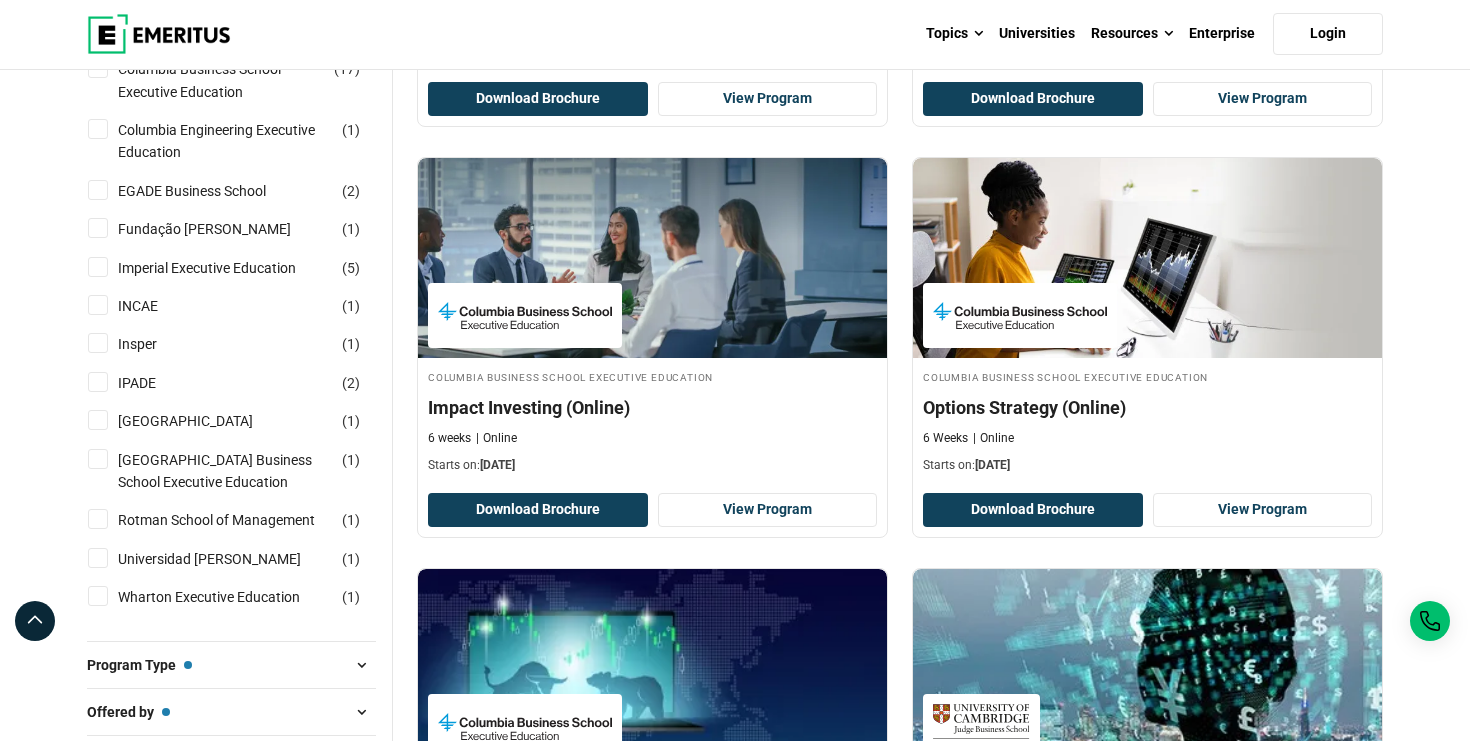 click on "National University of Singapore Business School Executive Education   ( 1 )" at bounding box center [98, 459] 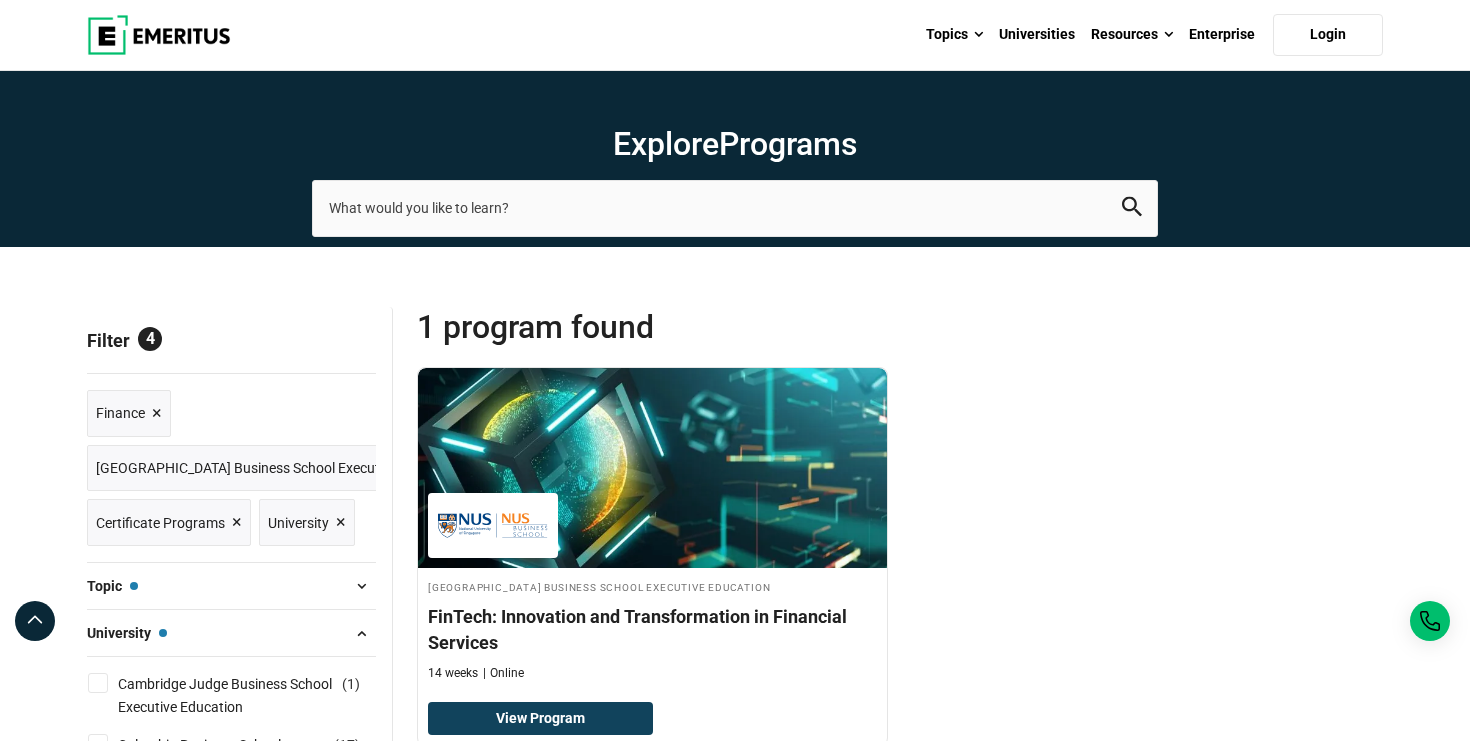 scroll, scrollTop: 0, scrollLeft: 0, axis: both 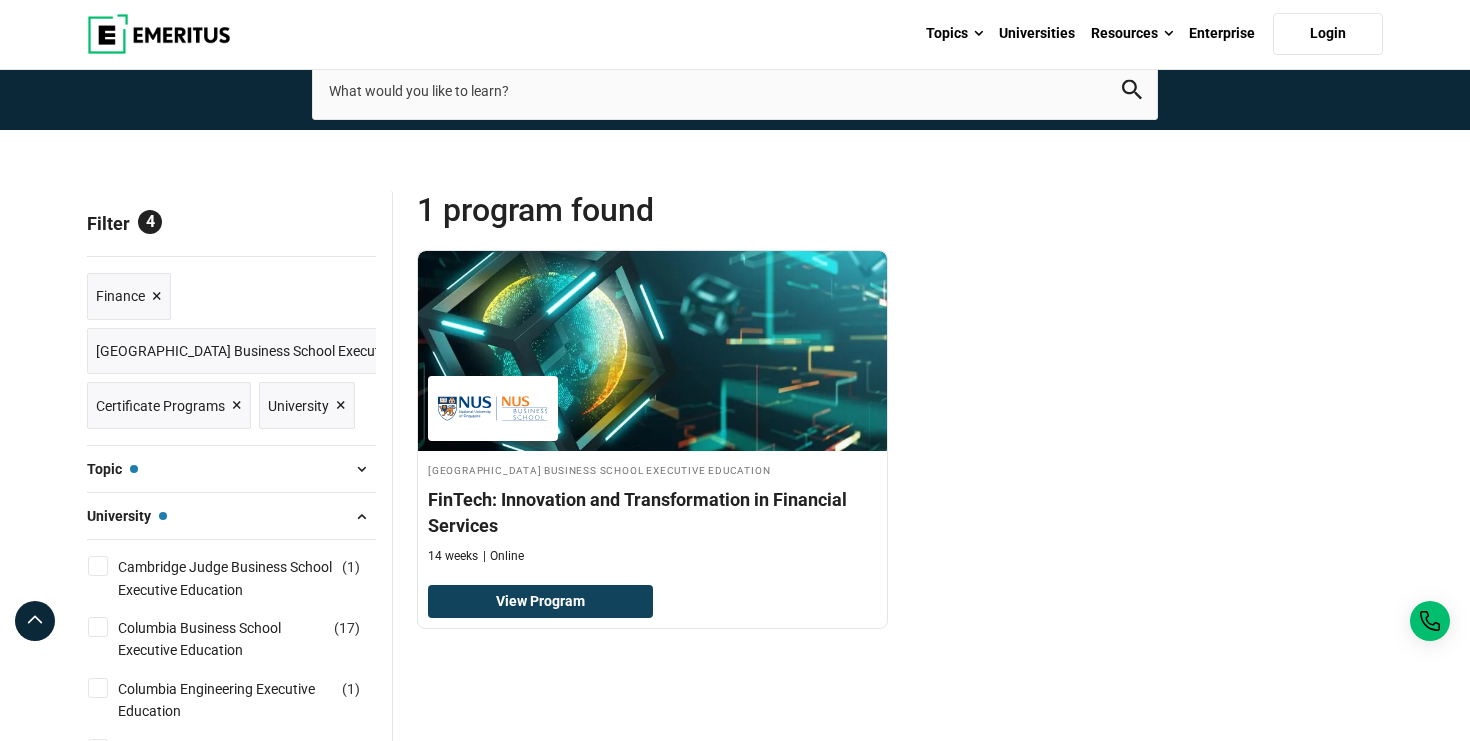 click on "×" at bounding box center [341, 405] 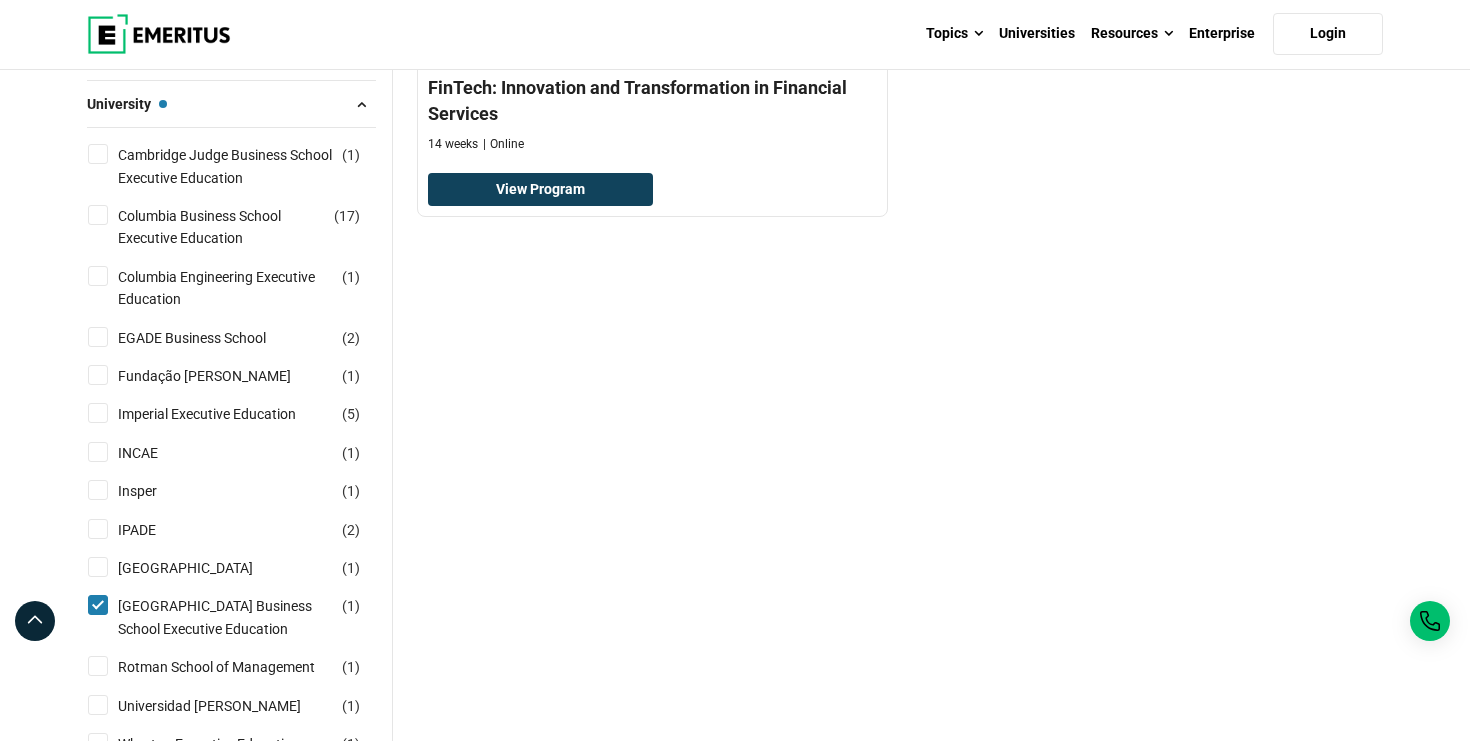 scroll, scrollTop: 775, scrollLeft: 0, axis: vertical 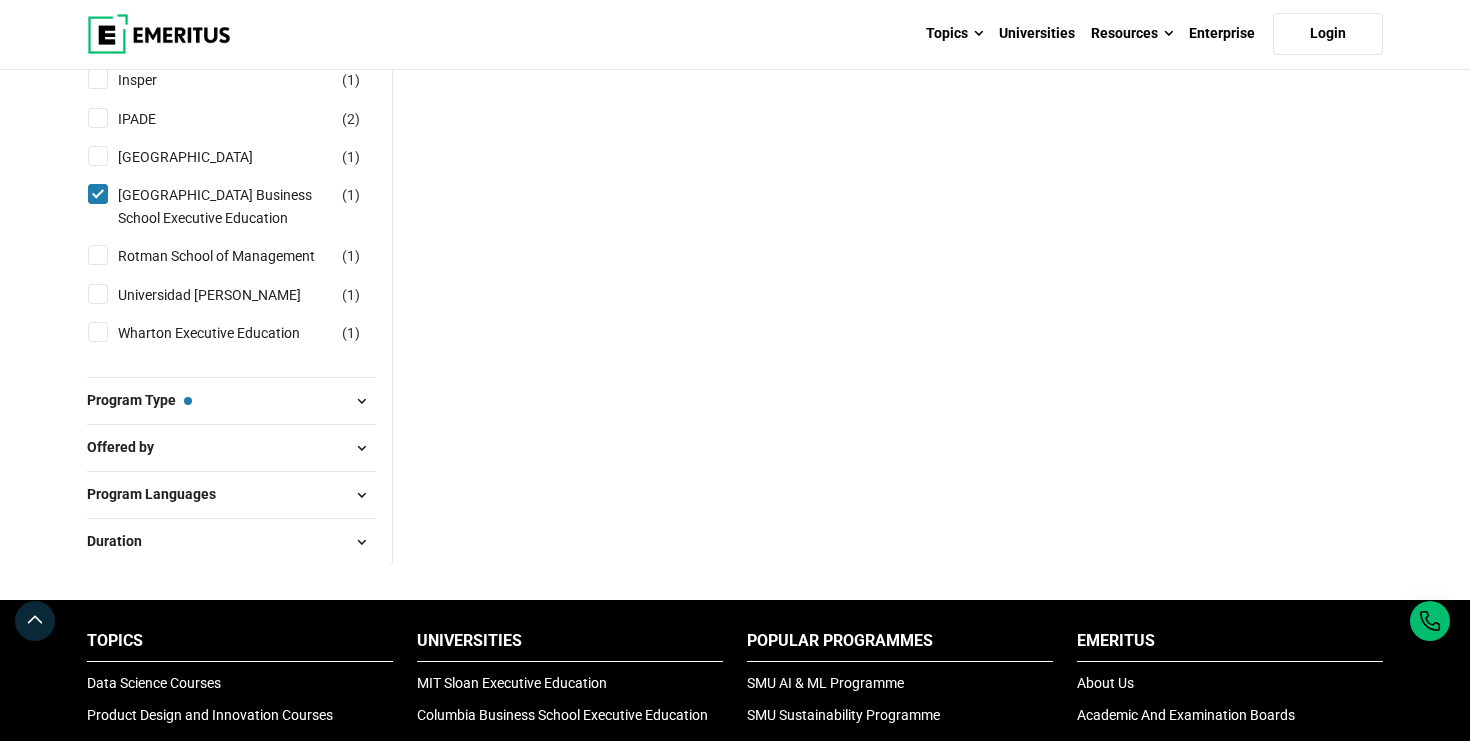 click on "Offered by" at bounding box center (231, 448) 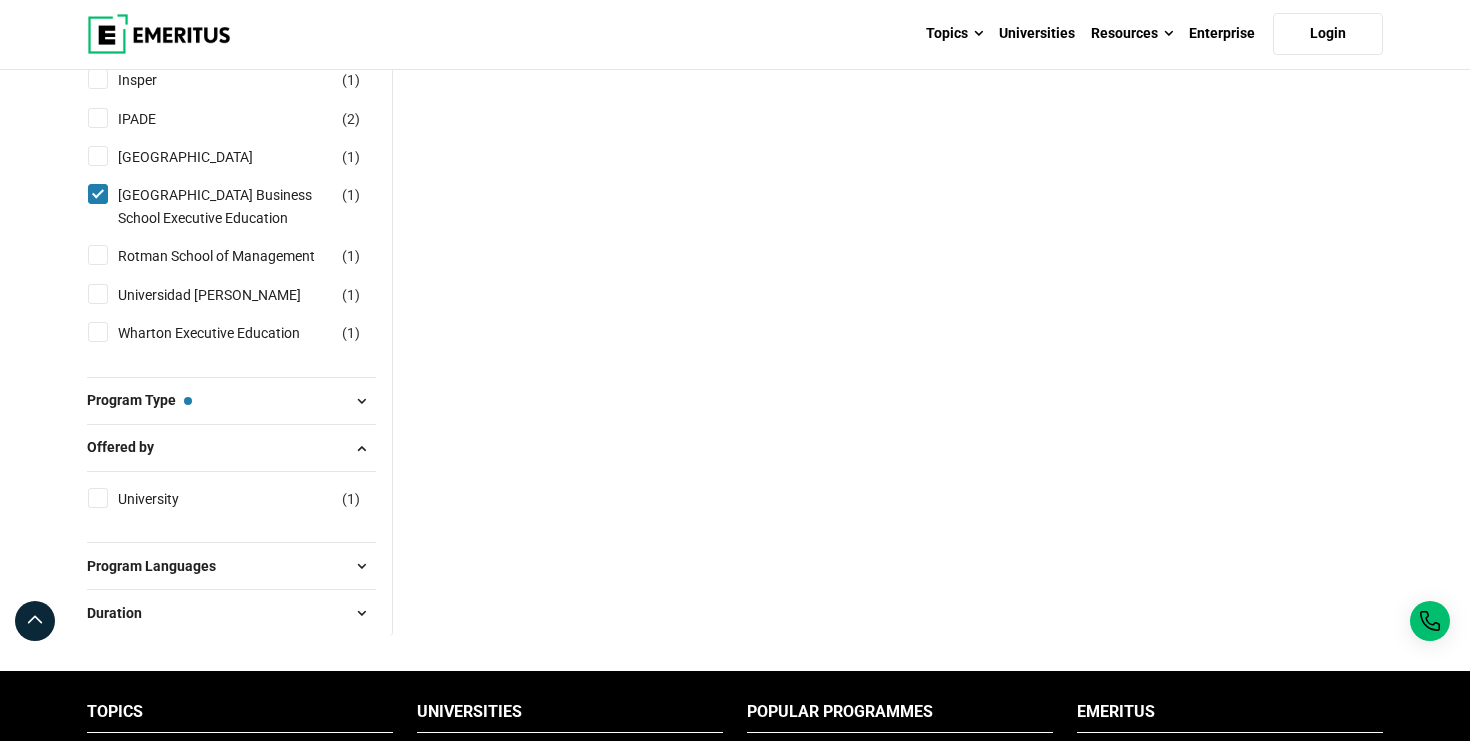 click on "Program Languages" at bounding box center [231, 566] 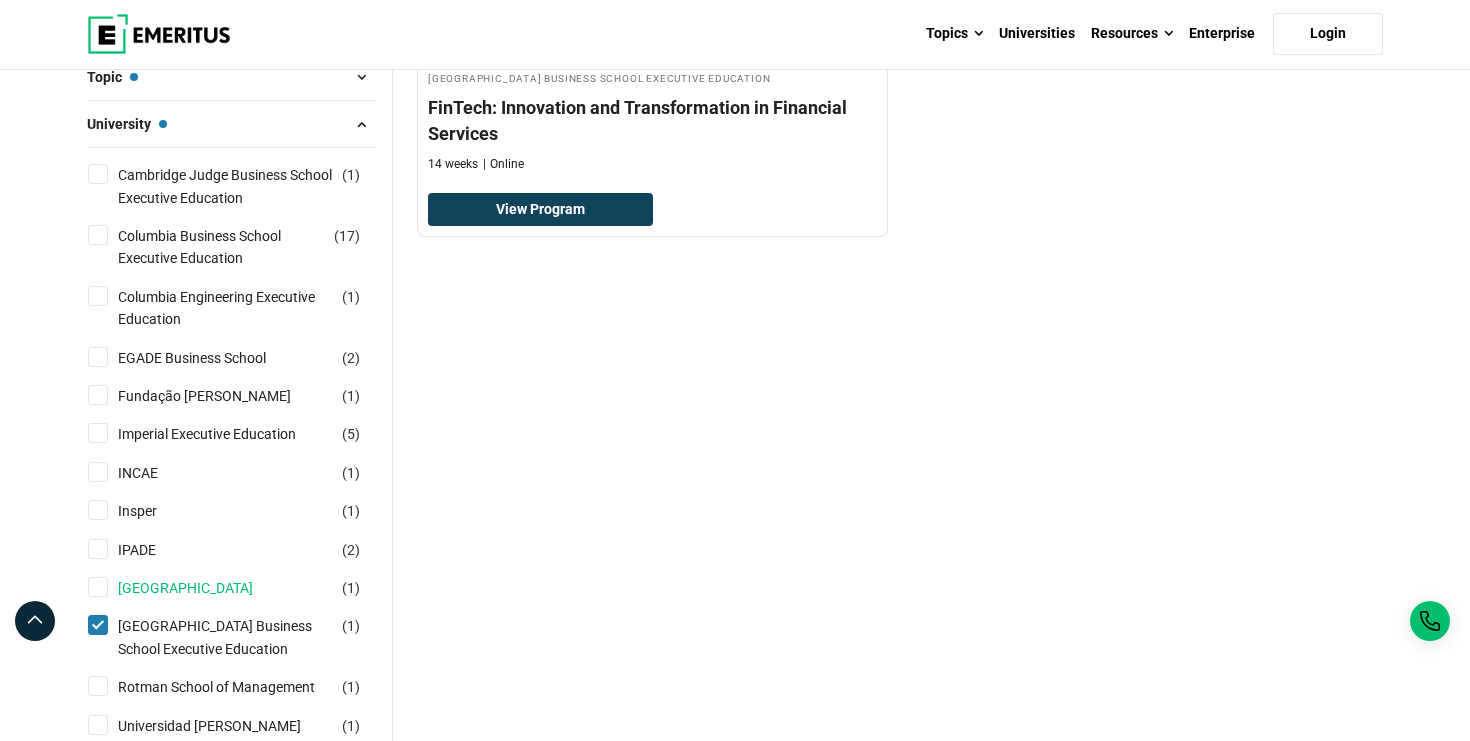 scroll, scrollTop: 510, scrollLeft: 0, axis: vertical 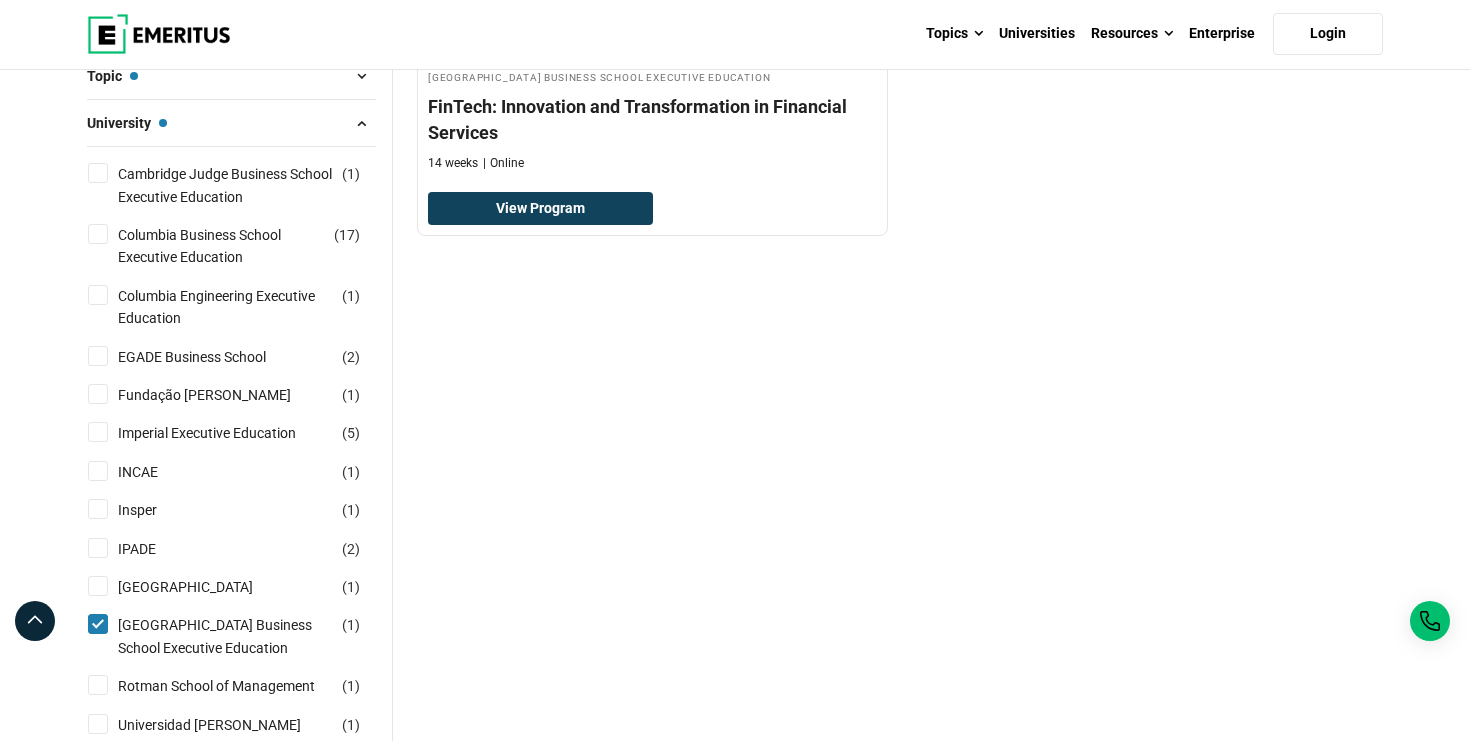 click on "National University of Singapore Business School Executive Education   ( 1 )" at bounding box center (98, 624) 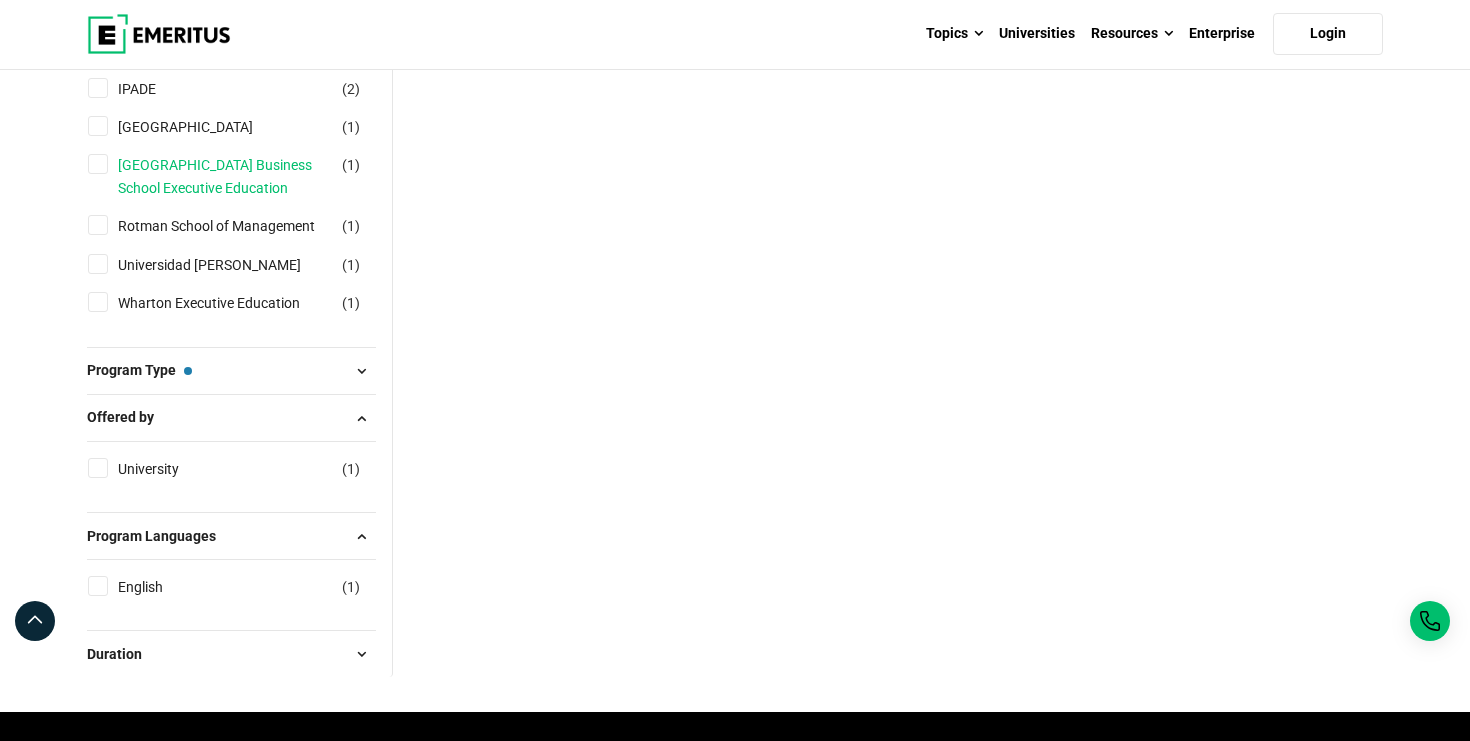 scroll, scrollTop: 1042, scrollLeft: 0, axis: vertical 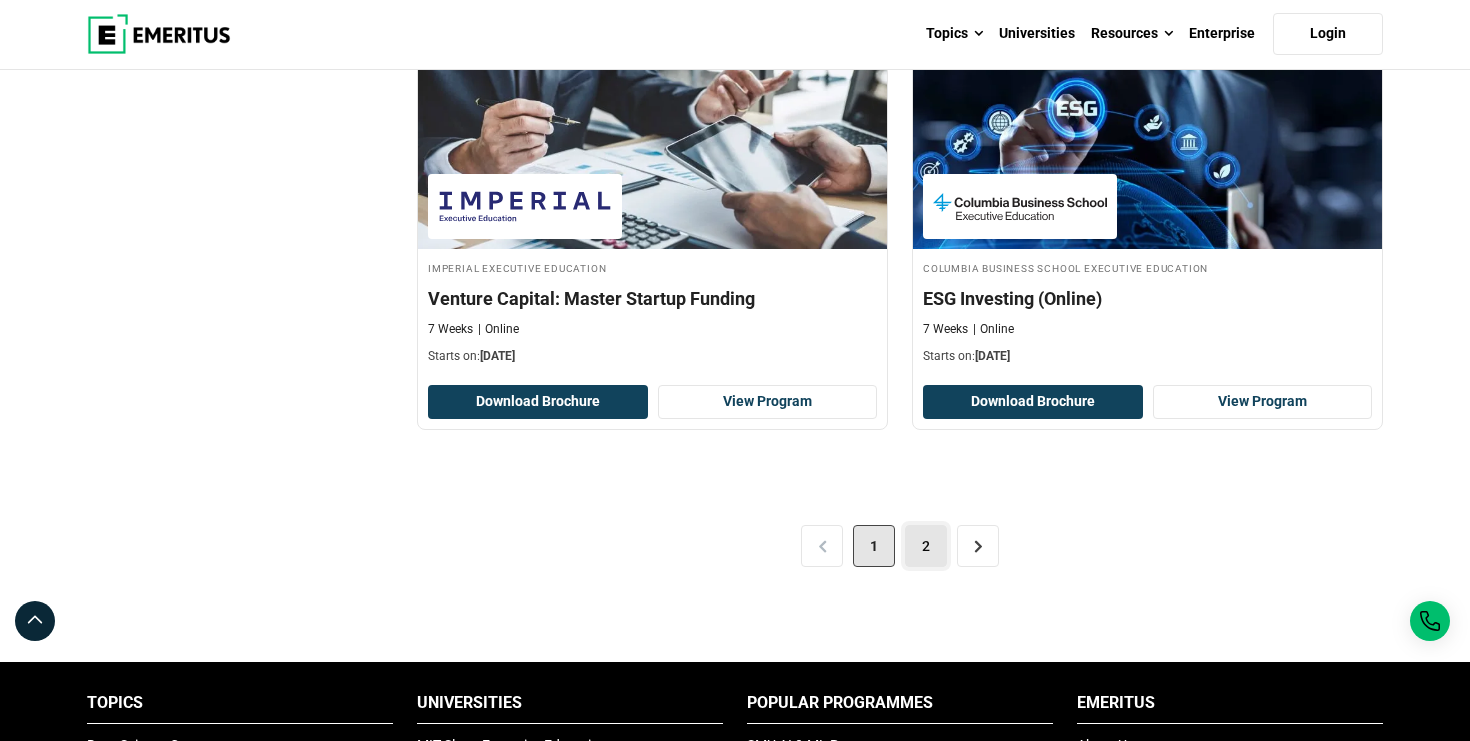 click on "2" at bounding box center (926, 546) 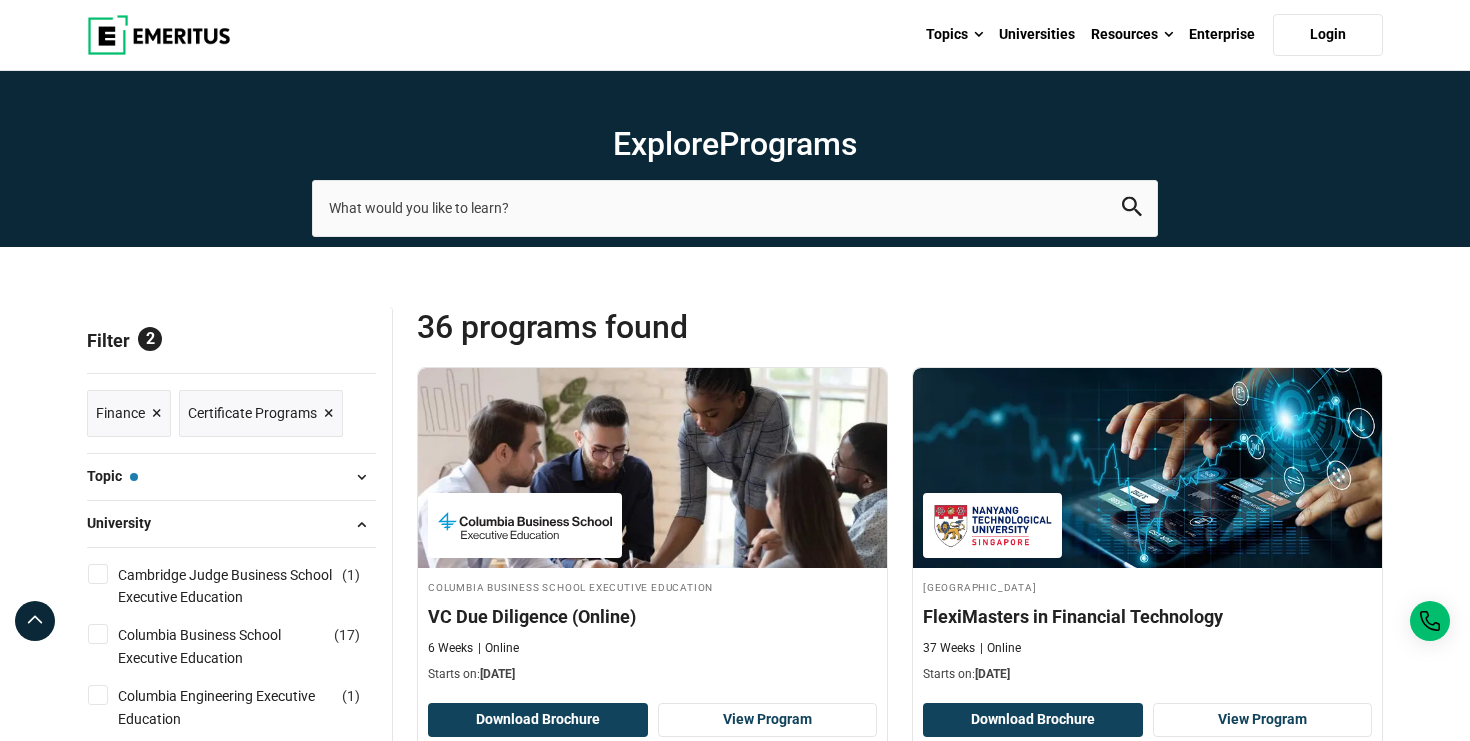 scroll, scrollTop: 0, scrollLeft: 0, axis: both 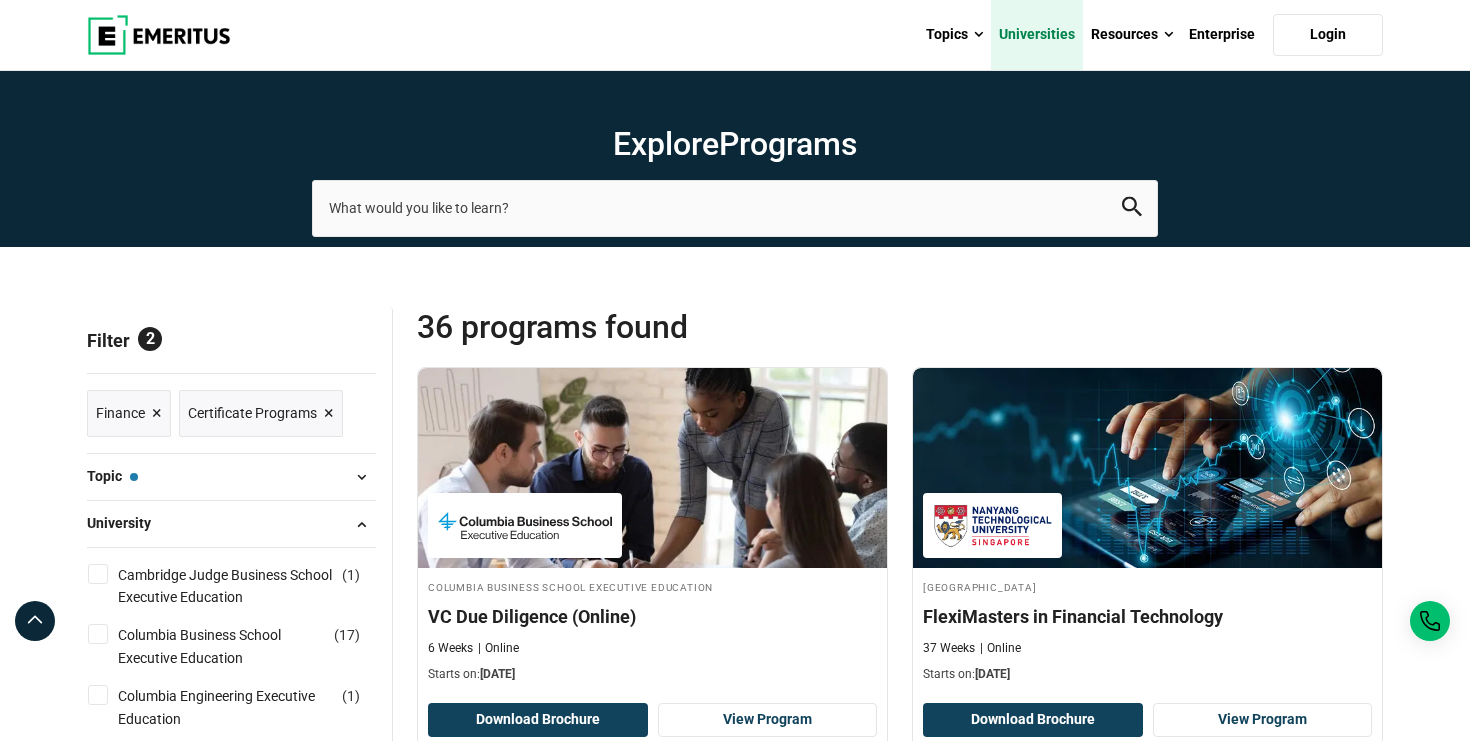 click on "Universities" at bounding box center (1037, 35) 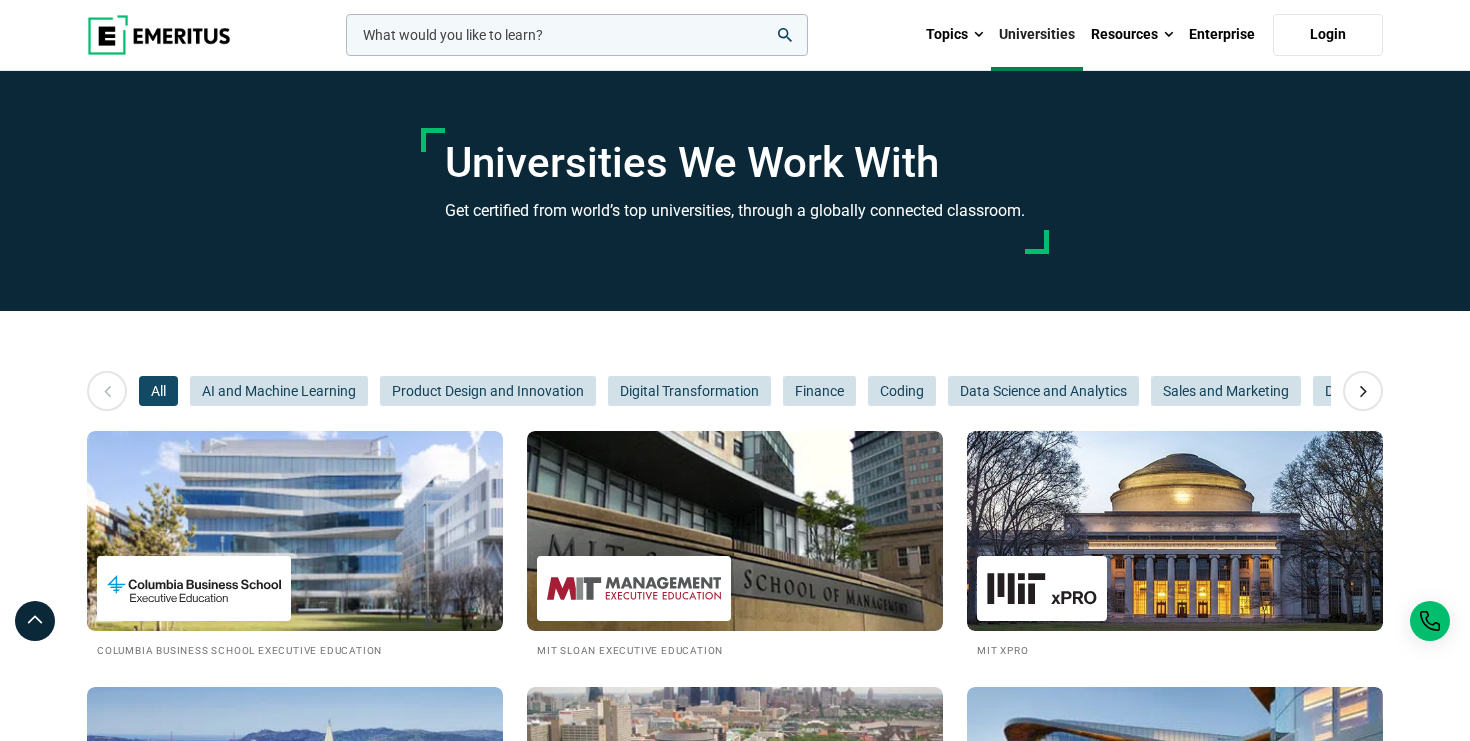 scroll, scrollTop: 0, scrollLeft: 0, axis: both 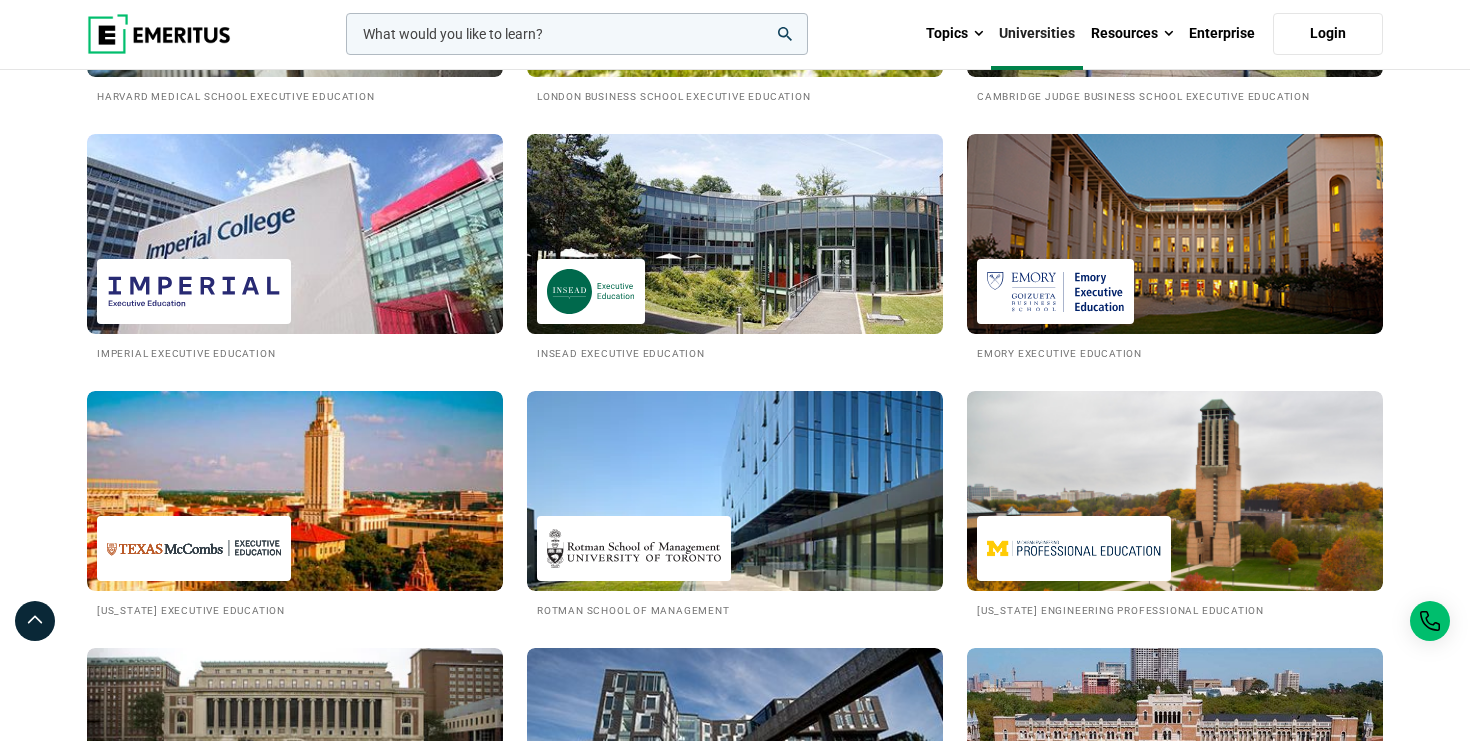 click at bounding box center [735, 234] 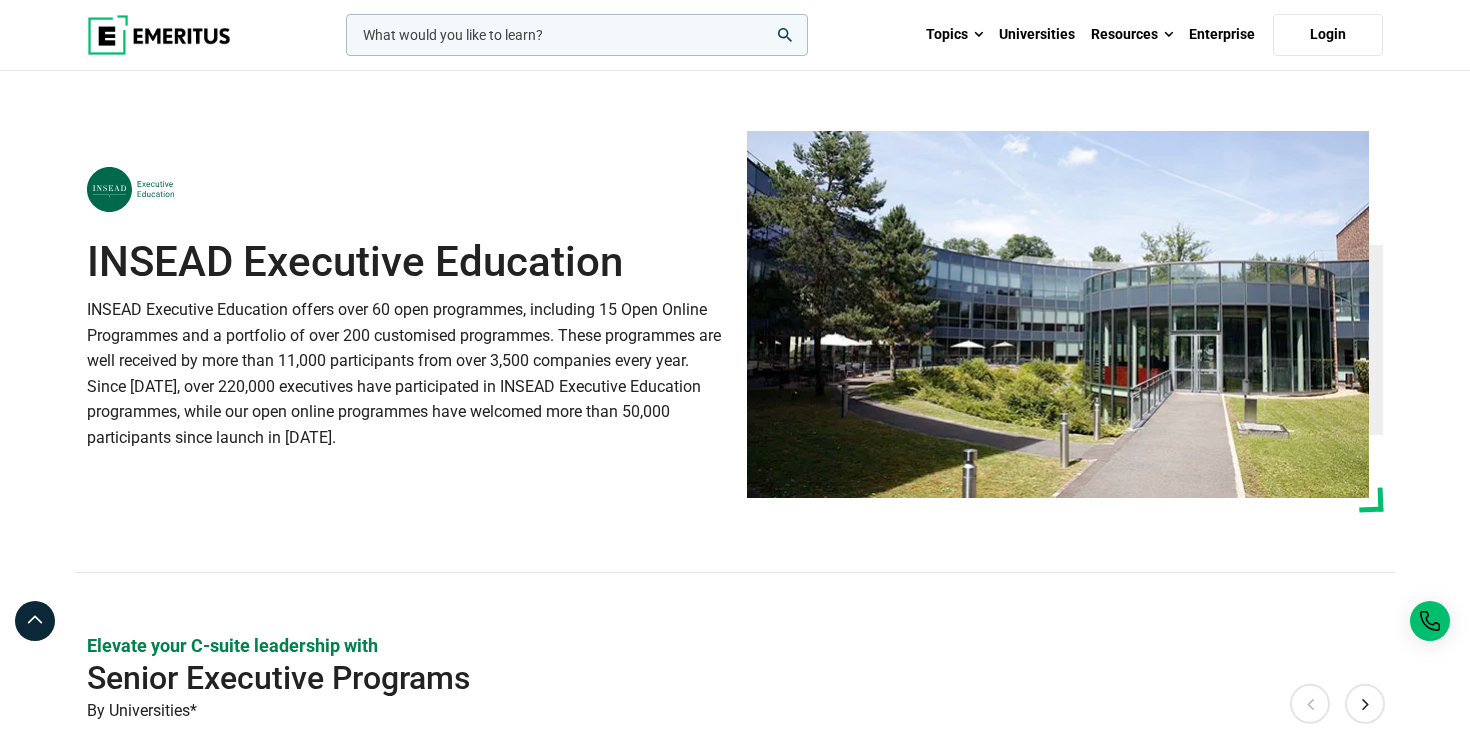 scroll, scrollTop: 0, scrollLeft: 0, axis: both 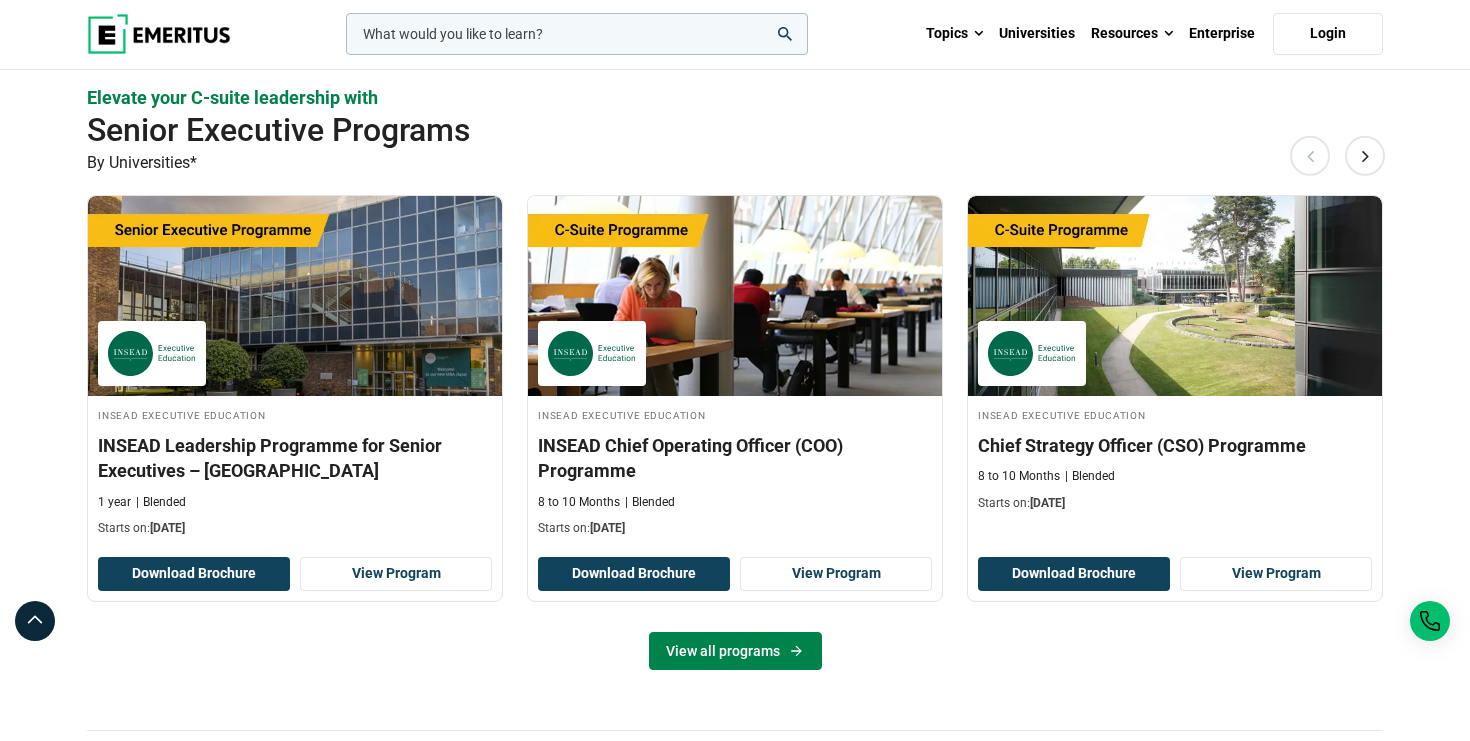 click on "View all programs" at bounding box center [735, 651] 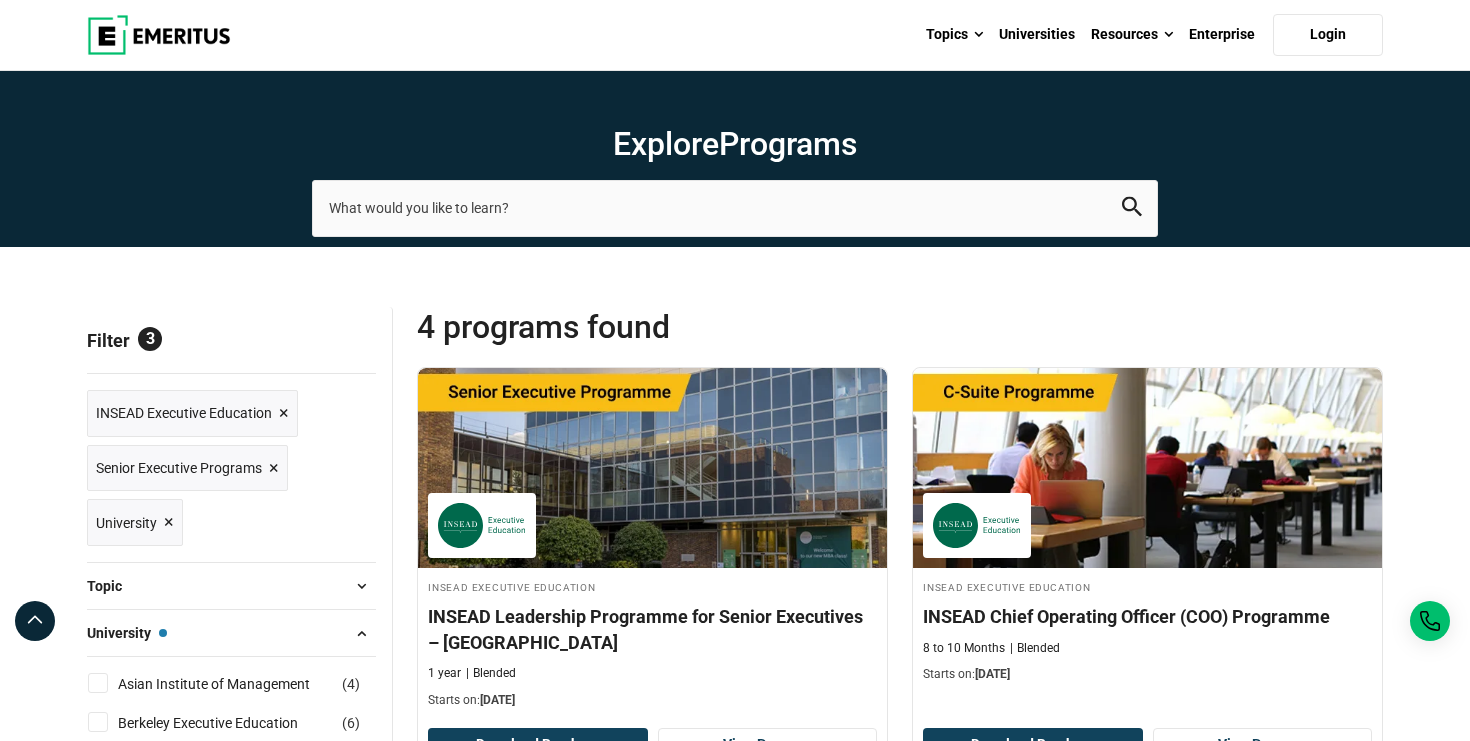 scroll, scrollTop: 0, scrollLeft: 0, axis: both 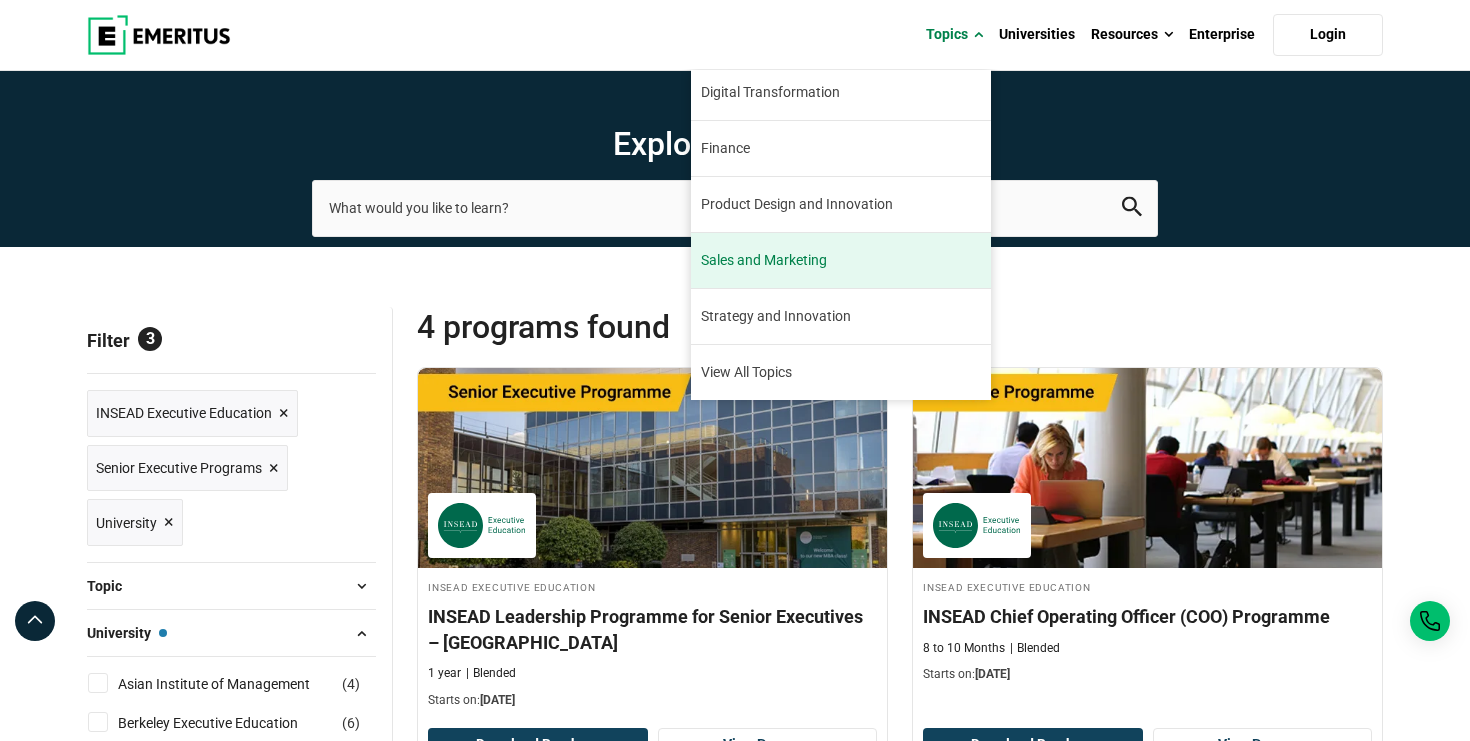 click on "Sales and Marketing Consumer behavior has altered vastly with changing social, medical, and technological landscapes. This has compelled a major shift in sales and marketing. Despite the COVID-19 pandemic, 381,000 marketing positions became available for employment in [DATE] according to LinkedIn. Emeritus online sales and marketing courses are keeping abreast of the changes in this evolving industry. These courses offer informed insights into the multiple applications of sales and marketing. Emeritus online sales and marketing courses allow you to explore varied learning opportunities, such as communication strategies, digital marketing, omnichannel marketing, marketing analytics, and many others. These online courses can help you improve your acumen as a sales and marketing professional." at bounding box center [841, 260] 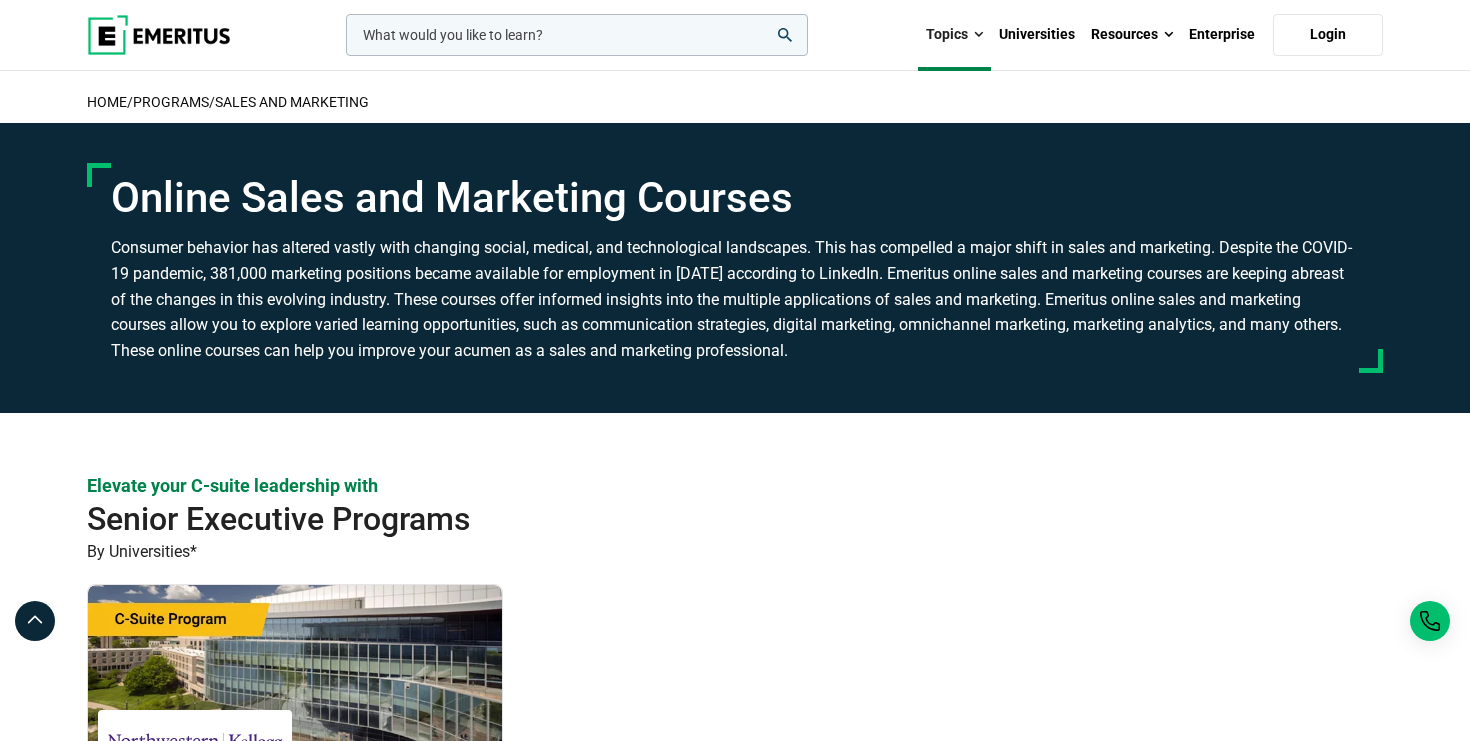 scroll, scrollTop: 0, scrollLeft: 0, axis: both 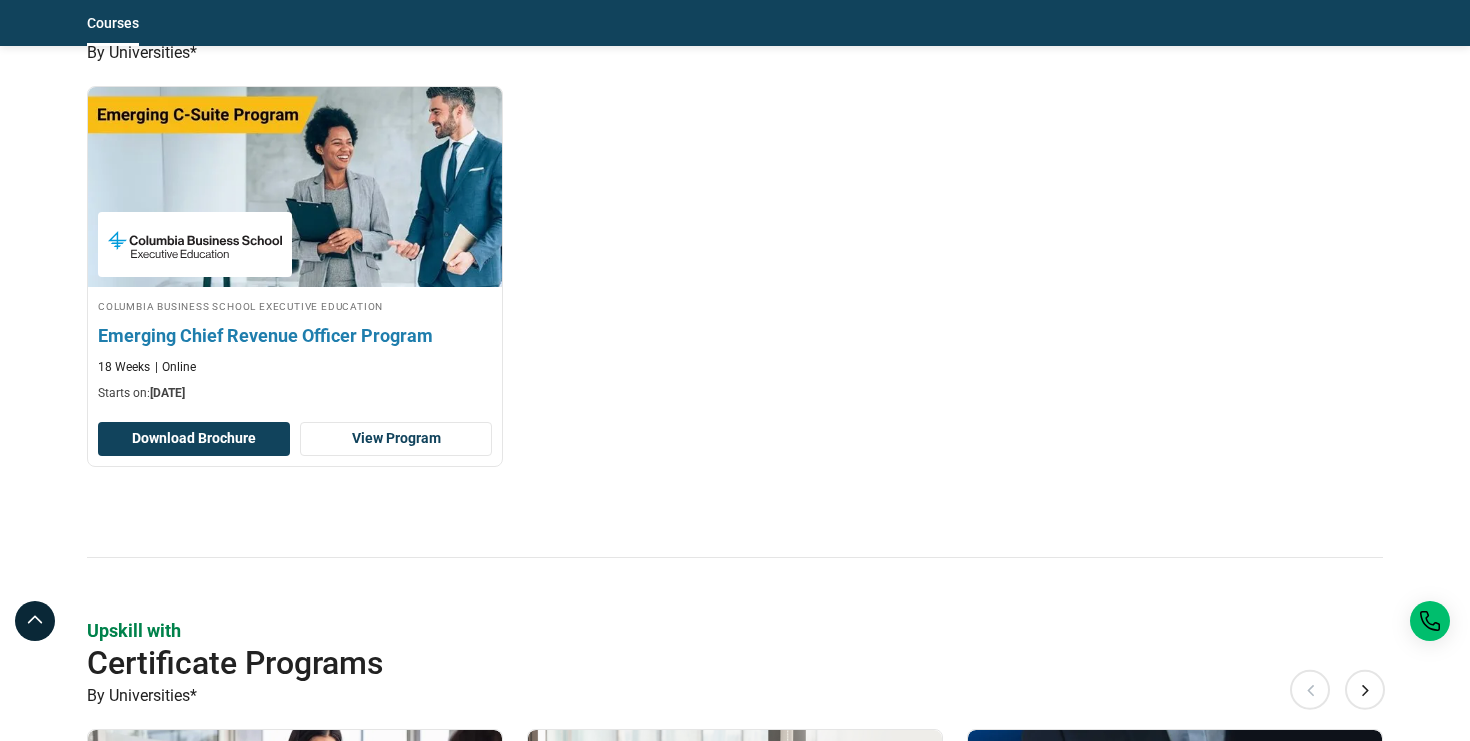 click on "Emerging Chief Revenue Officer Program" at bounding box center (295, 335) 